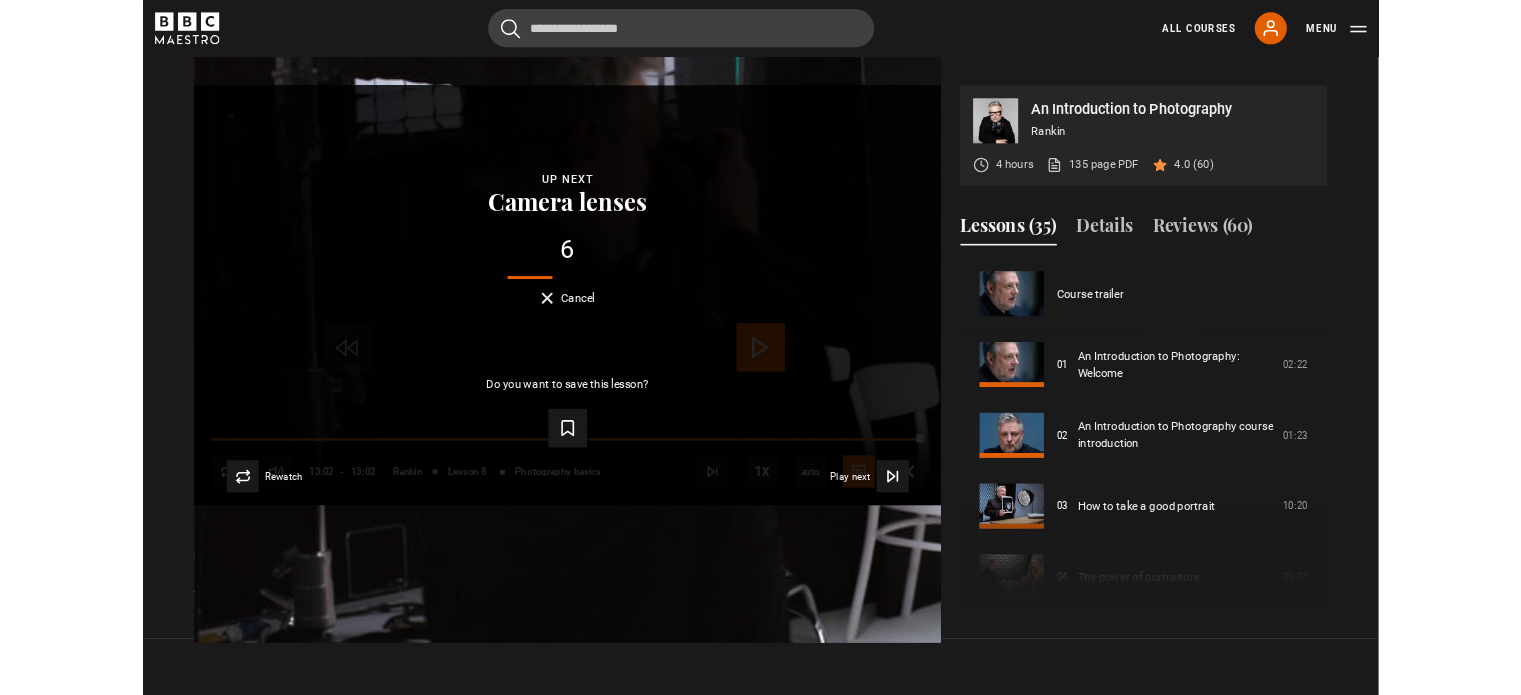scroll, scrollTop: 0, scrollLeft: 0, axis: both 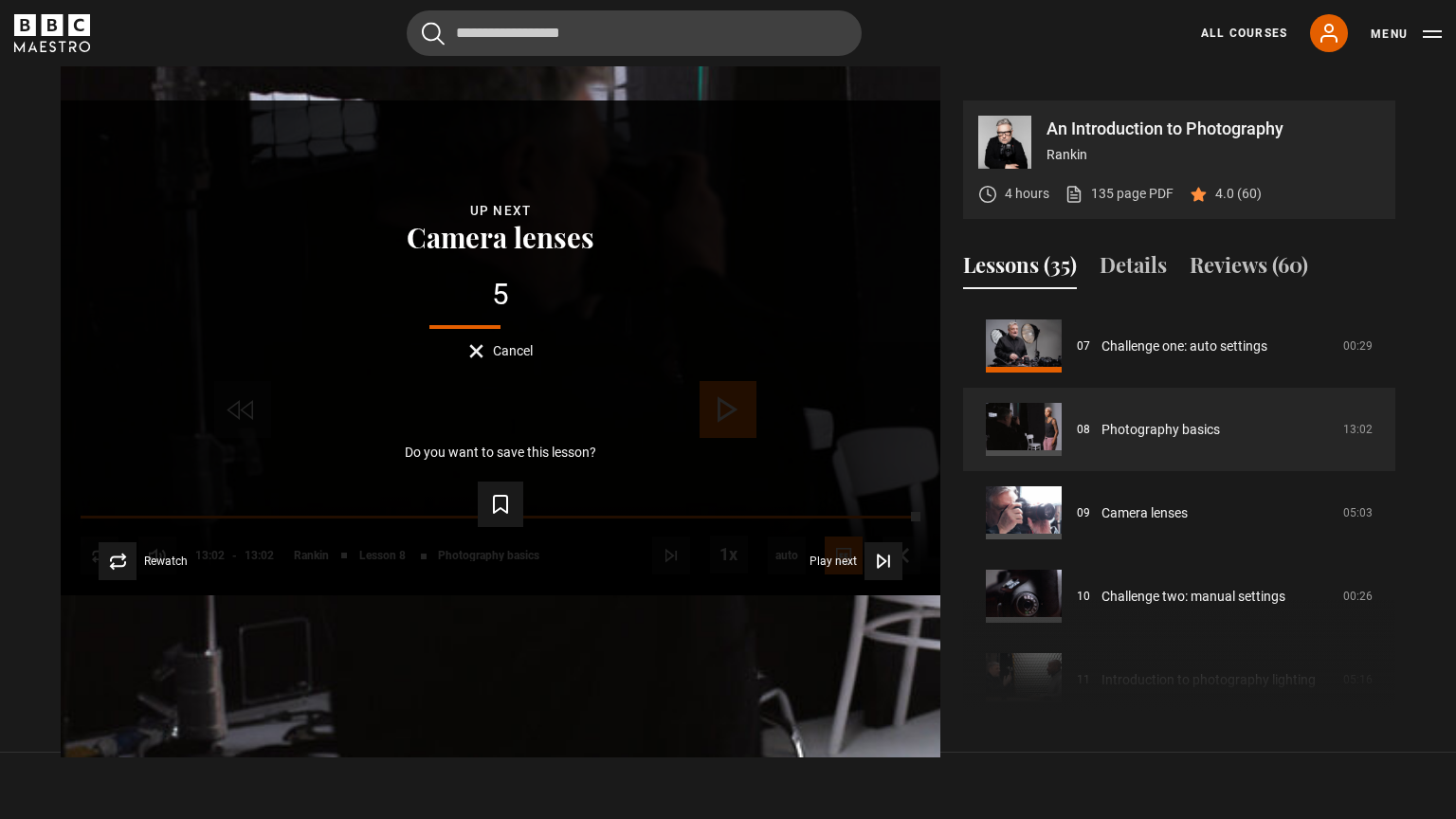 click on "Cancel" at bounding box center (500, 351) 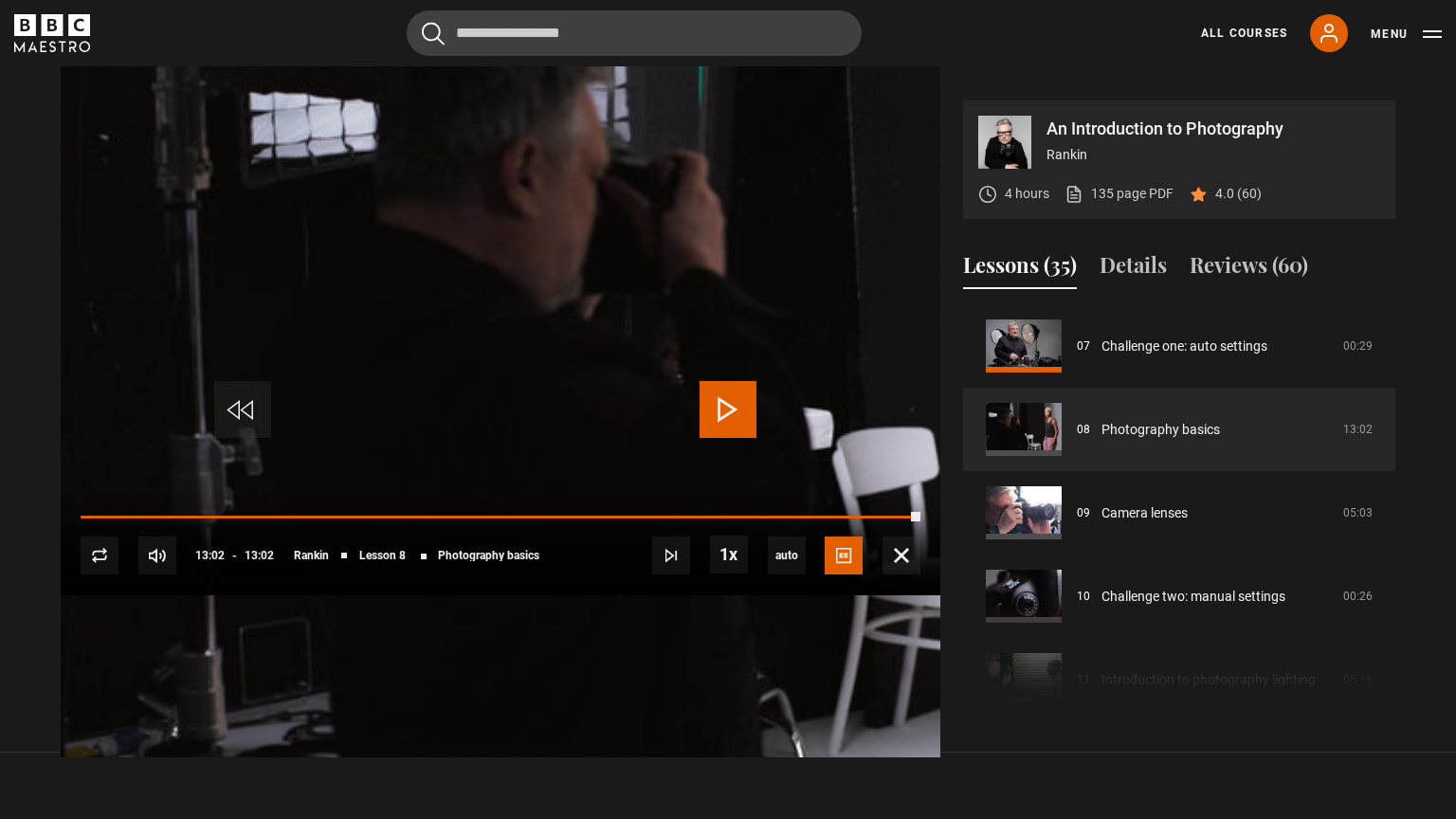 type 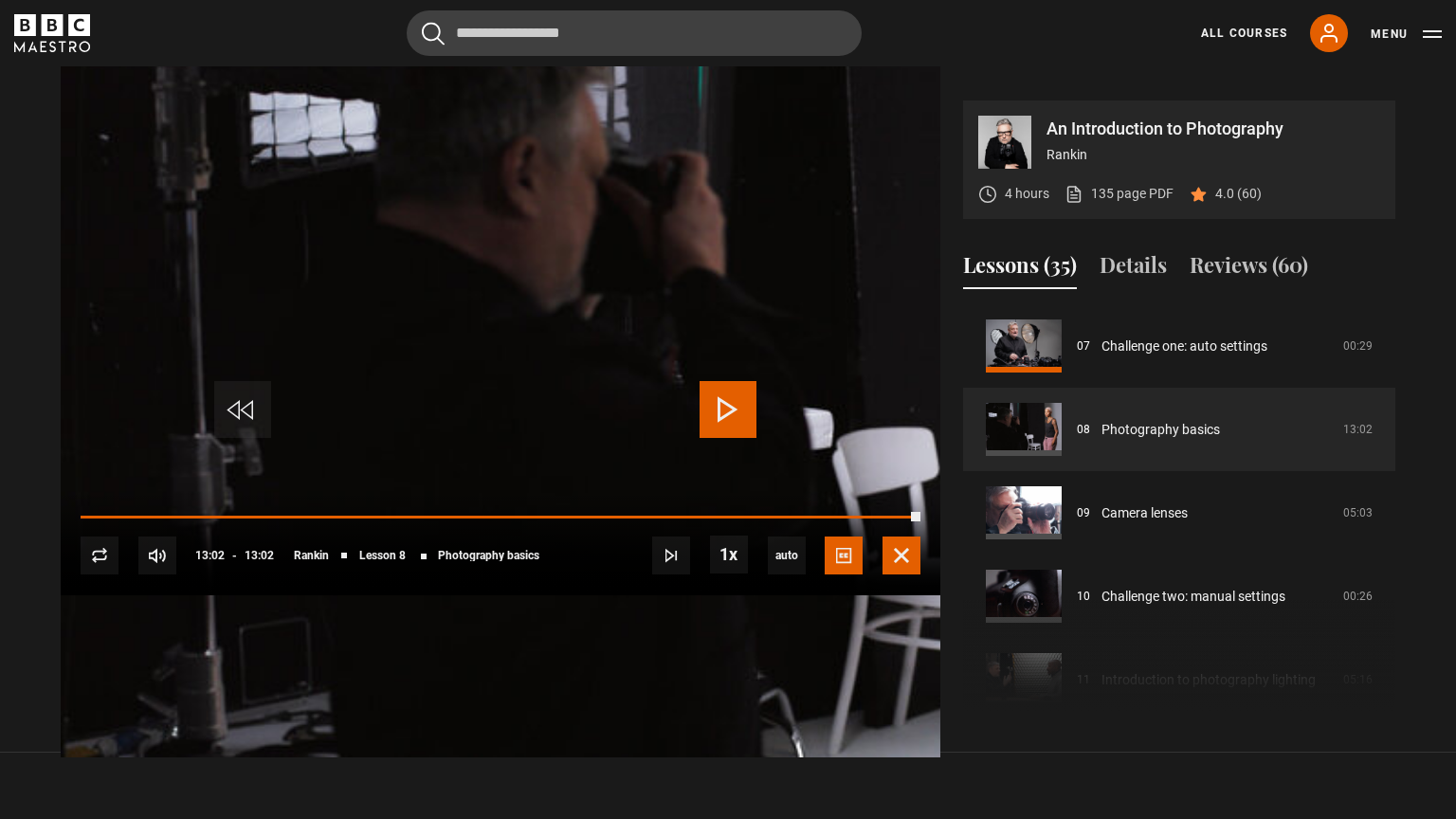click at bounding box center (901, 555) 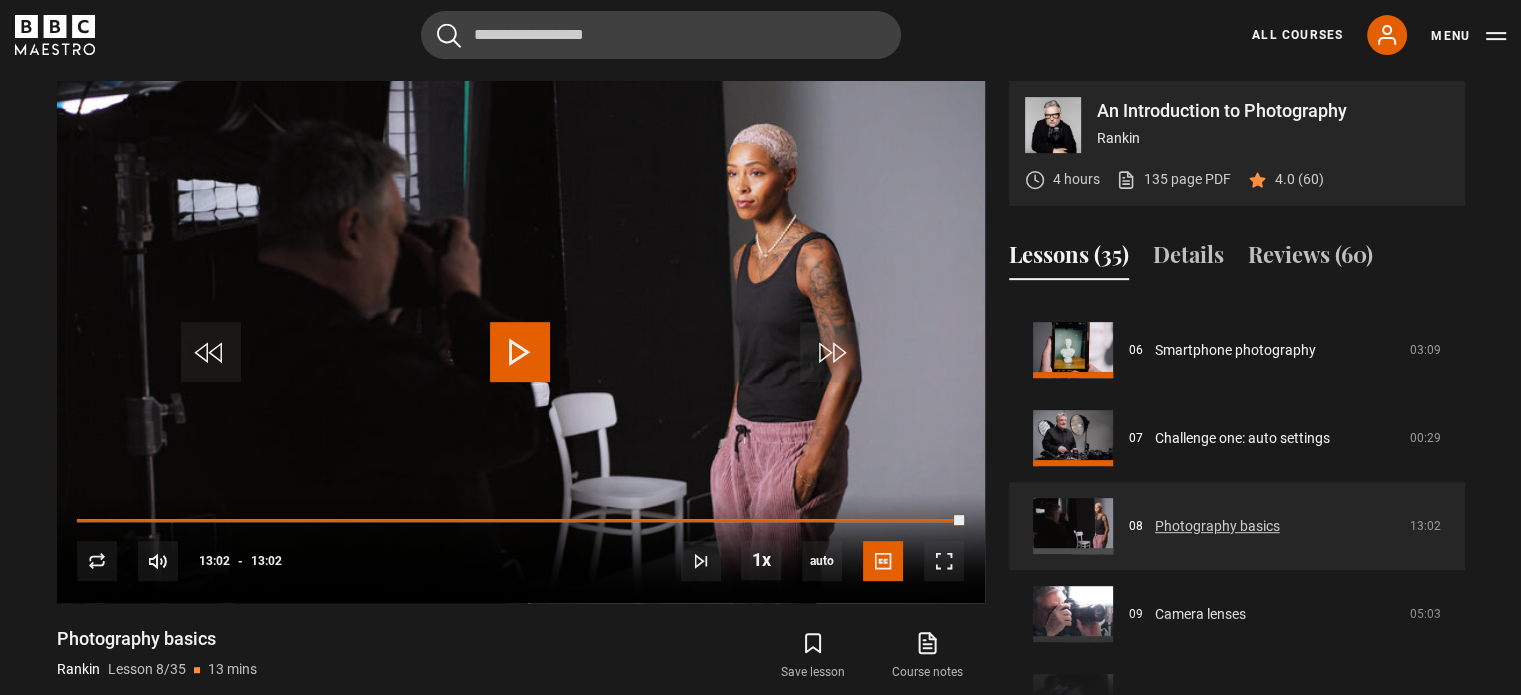 scroll, scrollTop: 512, scrollLeft: 0, axis: vertical 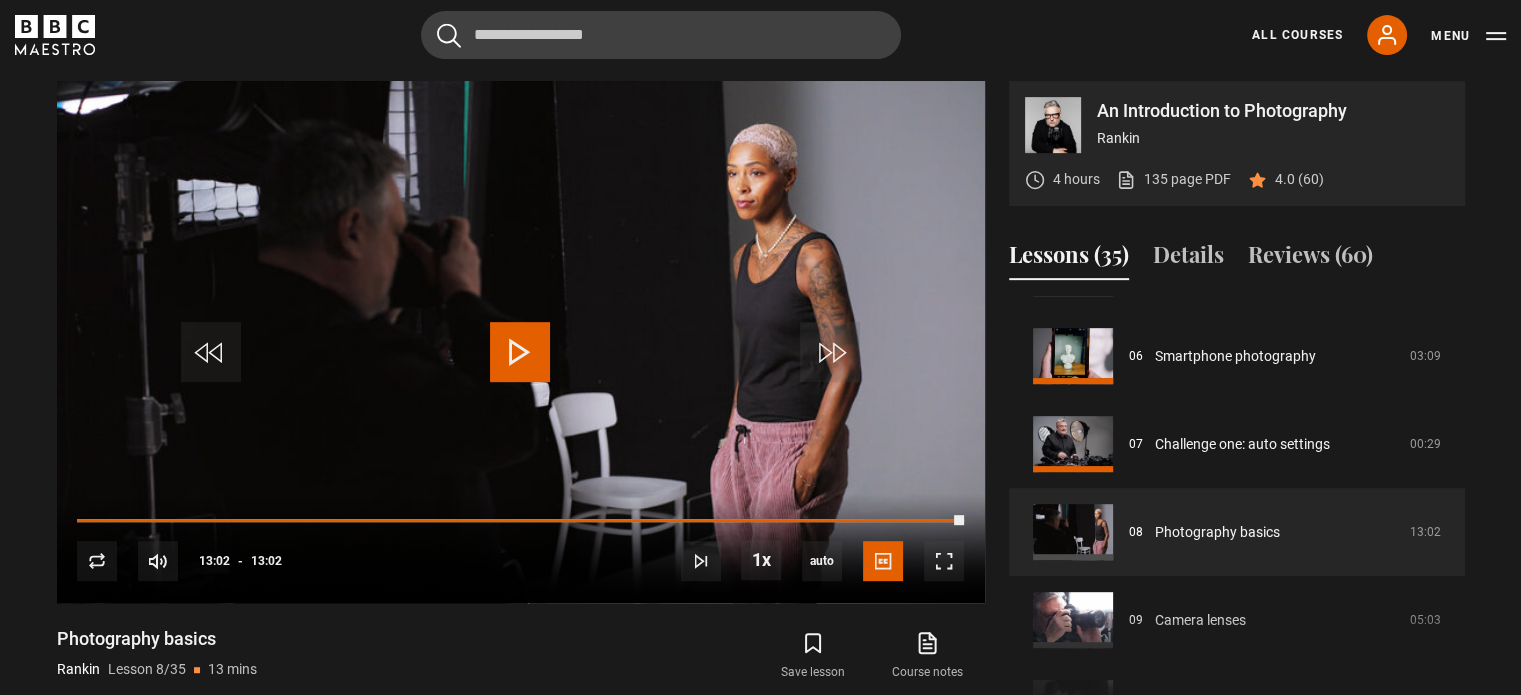 click on "Course trailer
01
An Introduction to Photography: Welcome
02:22
02
An Introduction to Photography course introduction
01:23
03
How to take a good portrait
10:20
04
The power of portraiture
25:07
05
Introduction to cameras
06:50" at bounding box center [1237, 512] 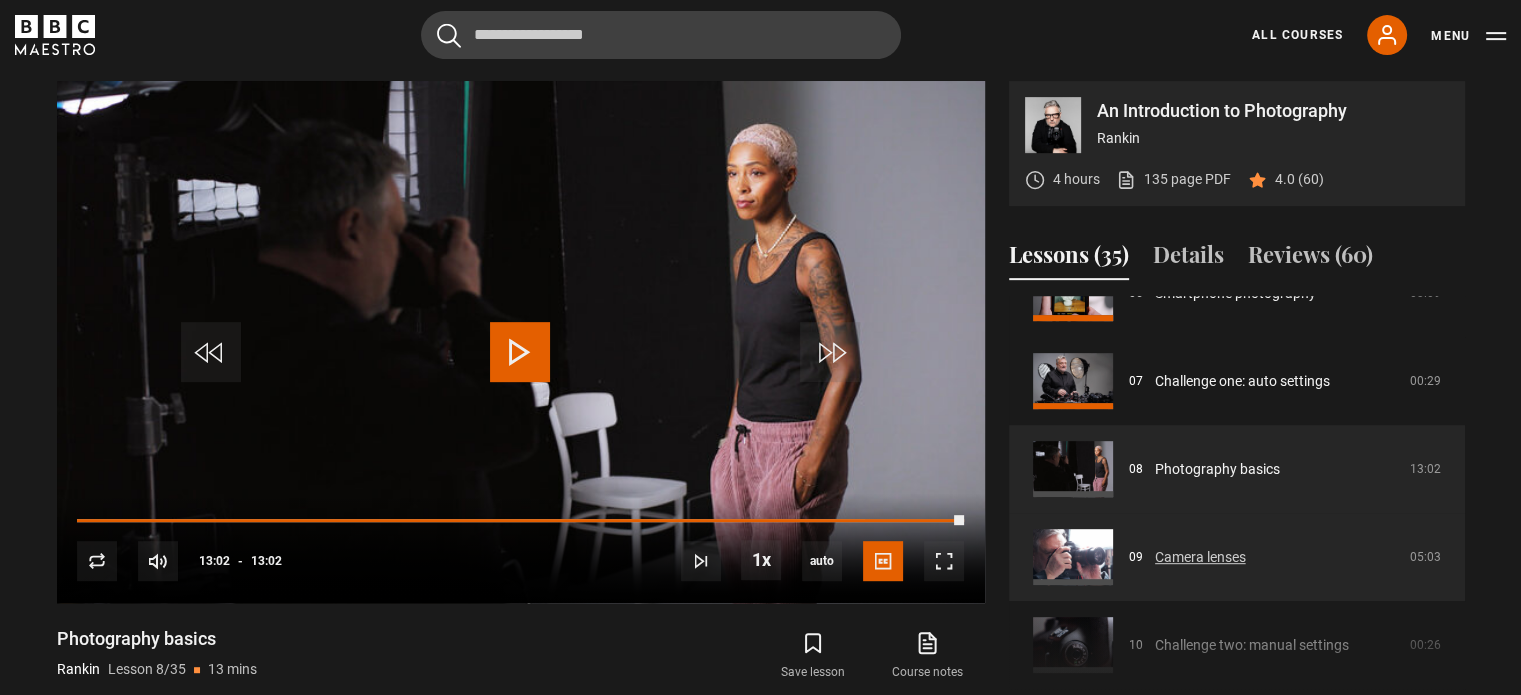 scroll, scrollTop: 575, scrollLeft: 0, axis: vertical 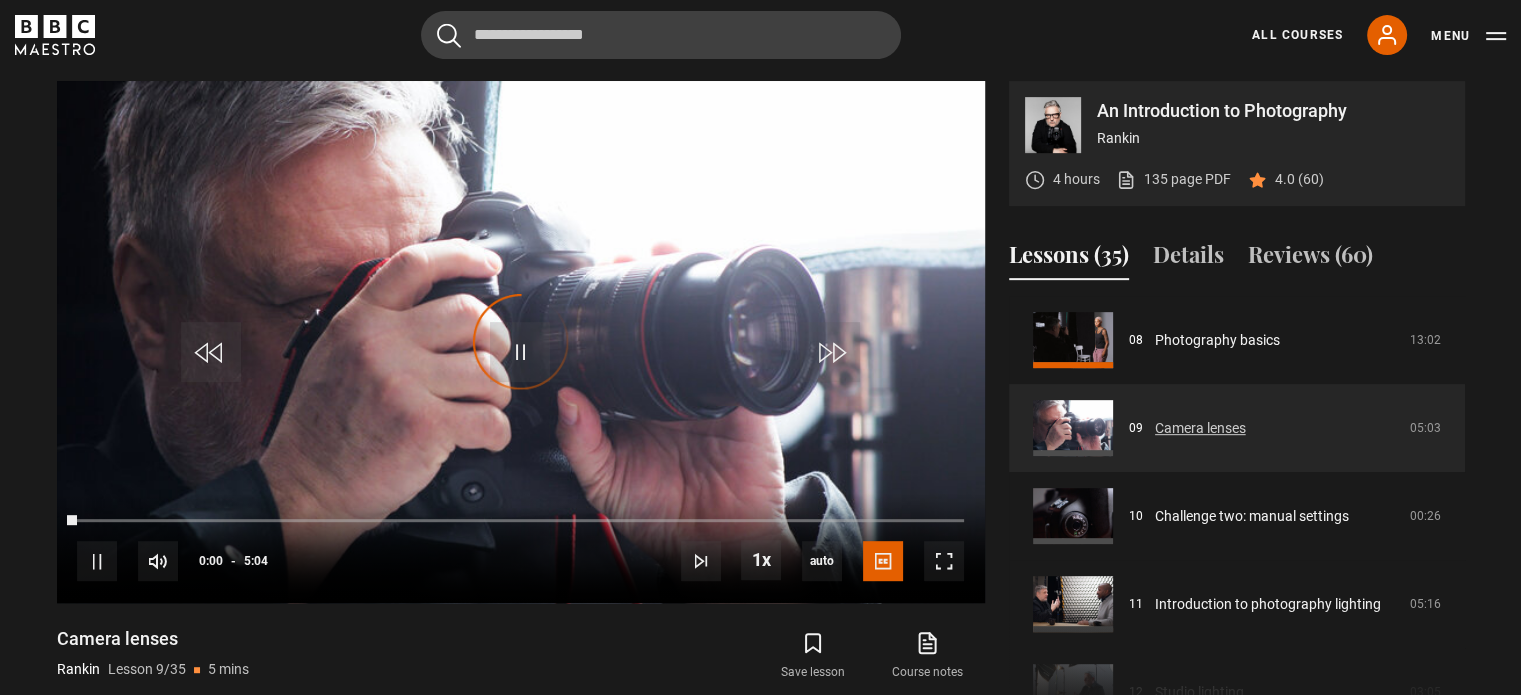 click on "Camera lenses" at bounding box center [1200, 428] 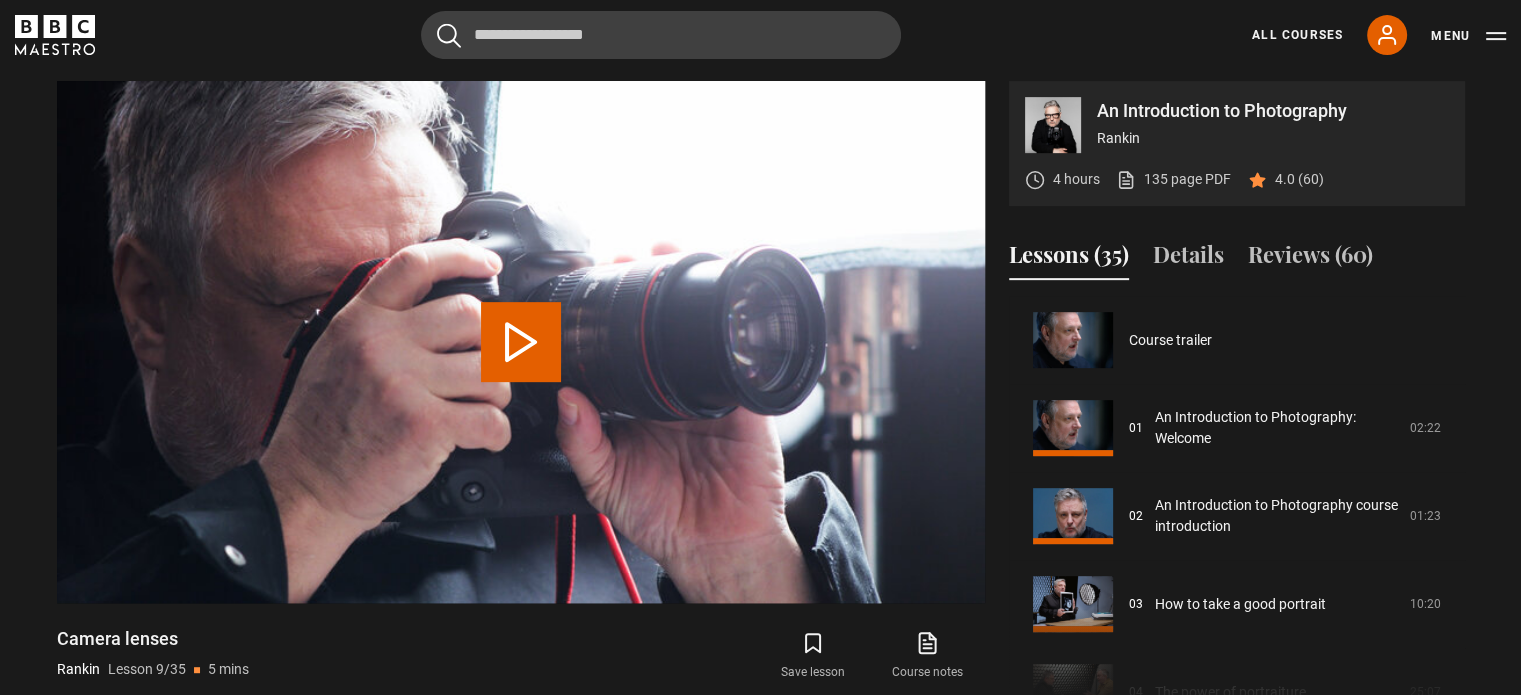 scroll, scrollTop: 704, scrollLeft: 0, axis: vertical 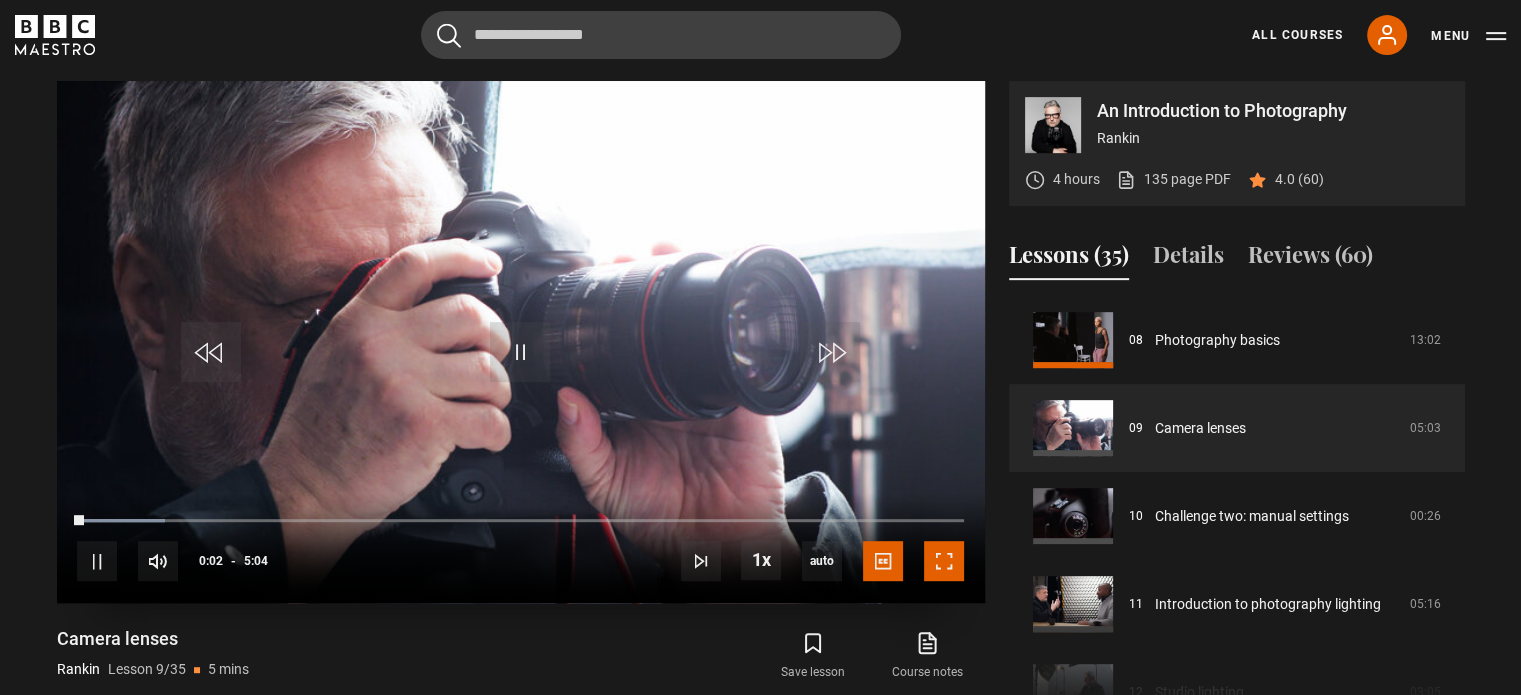 click at bounding box center [944, 561] 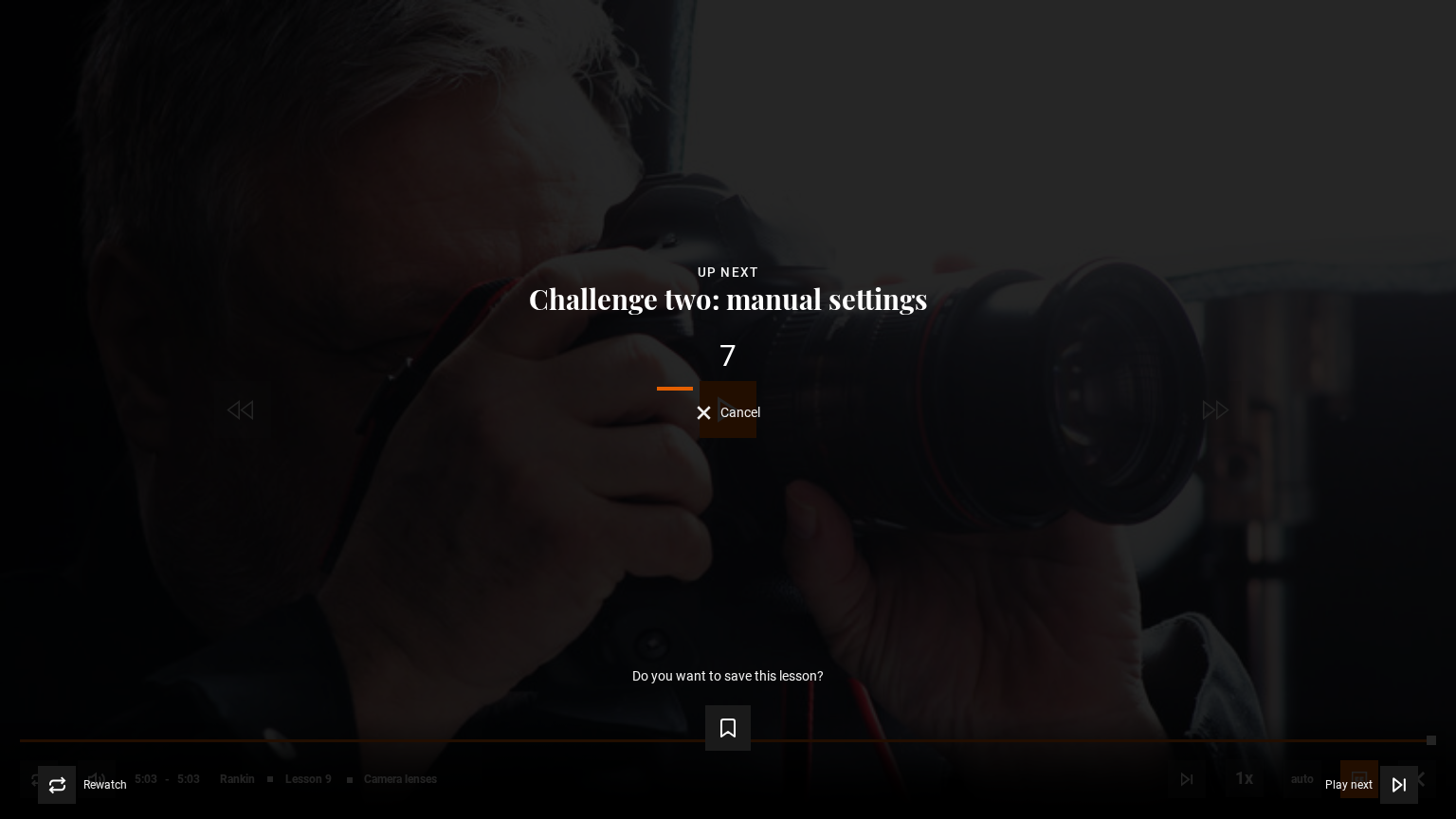 click on "Cancel" at bounding box center [740, 412] 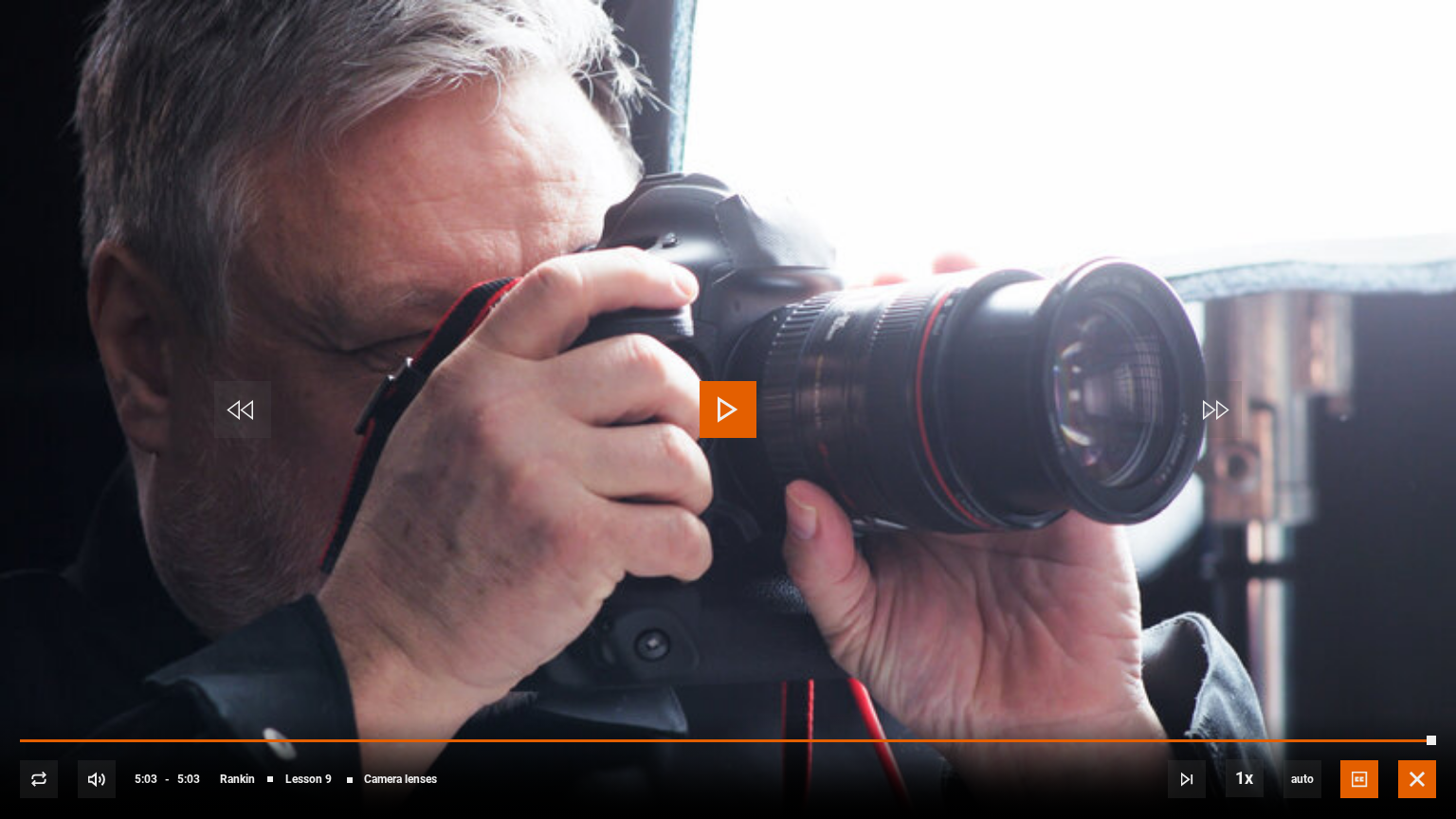 click at bounding box center [1417, 779] 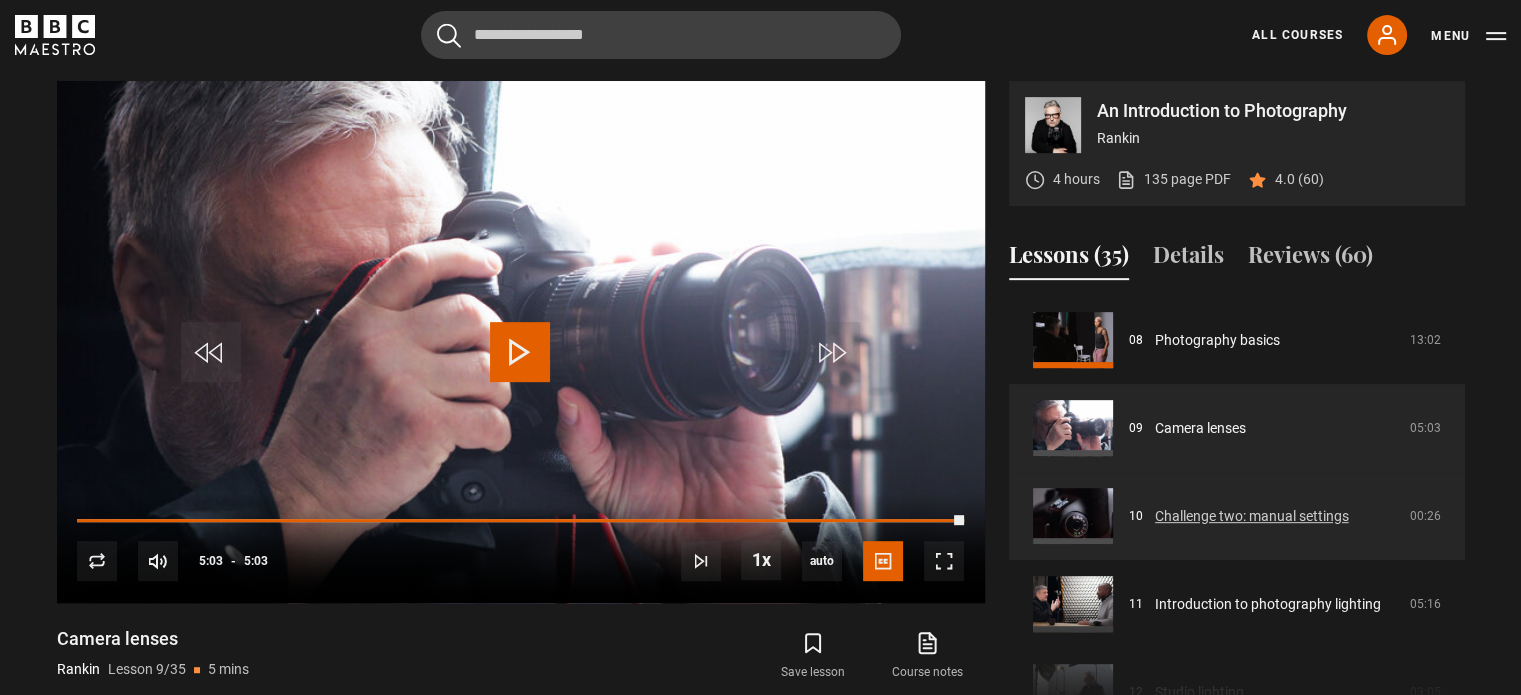 click on "Challenge two: manual settings" at bounding box center [1252, 516] 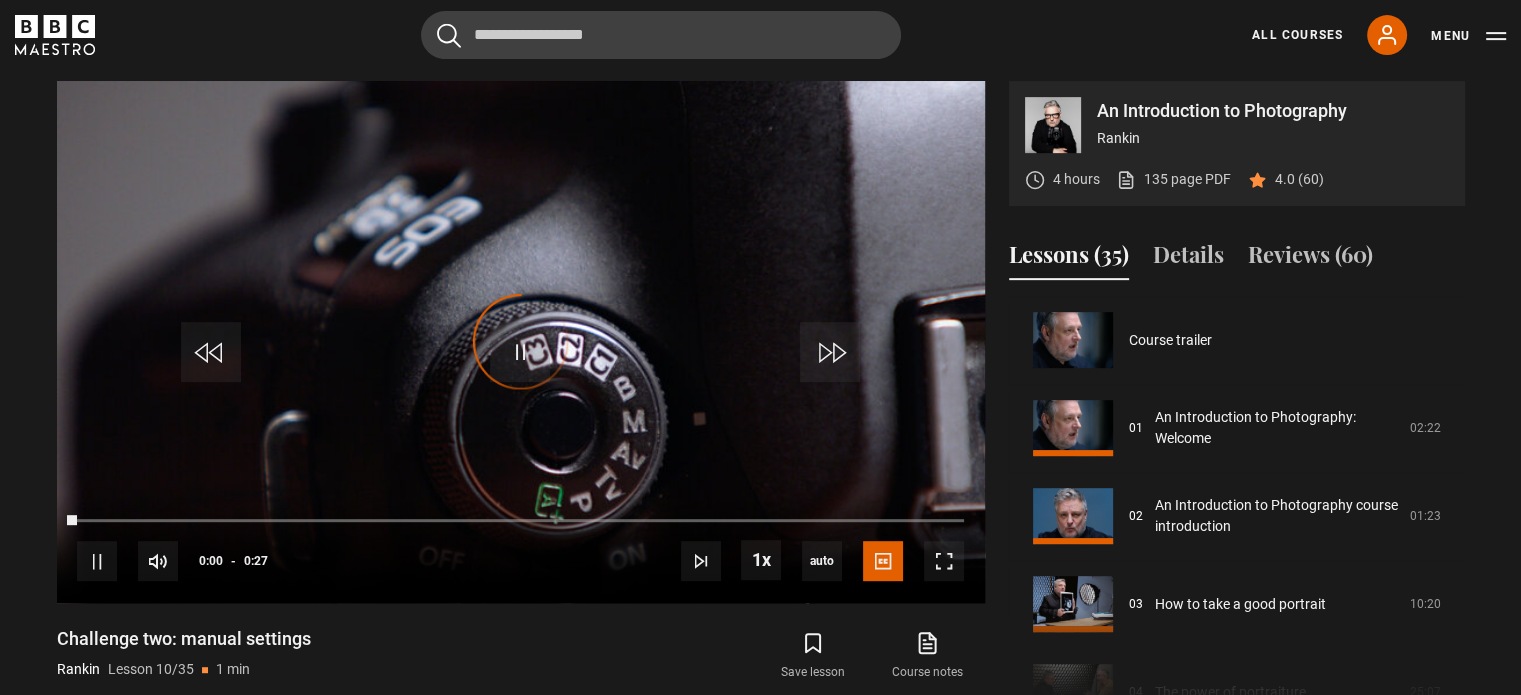 scroll, scrollTop: 848, scrollLeft: 0, axis: vertical 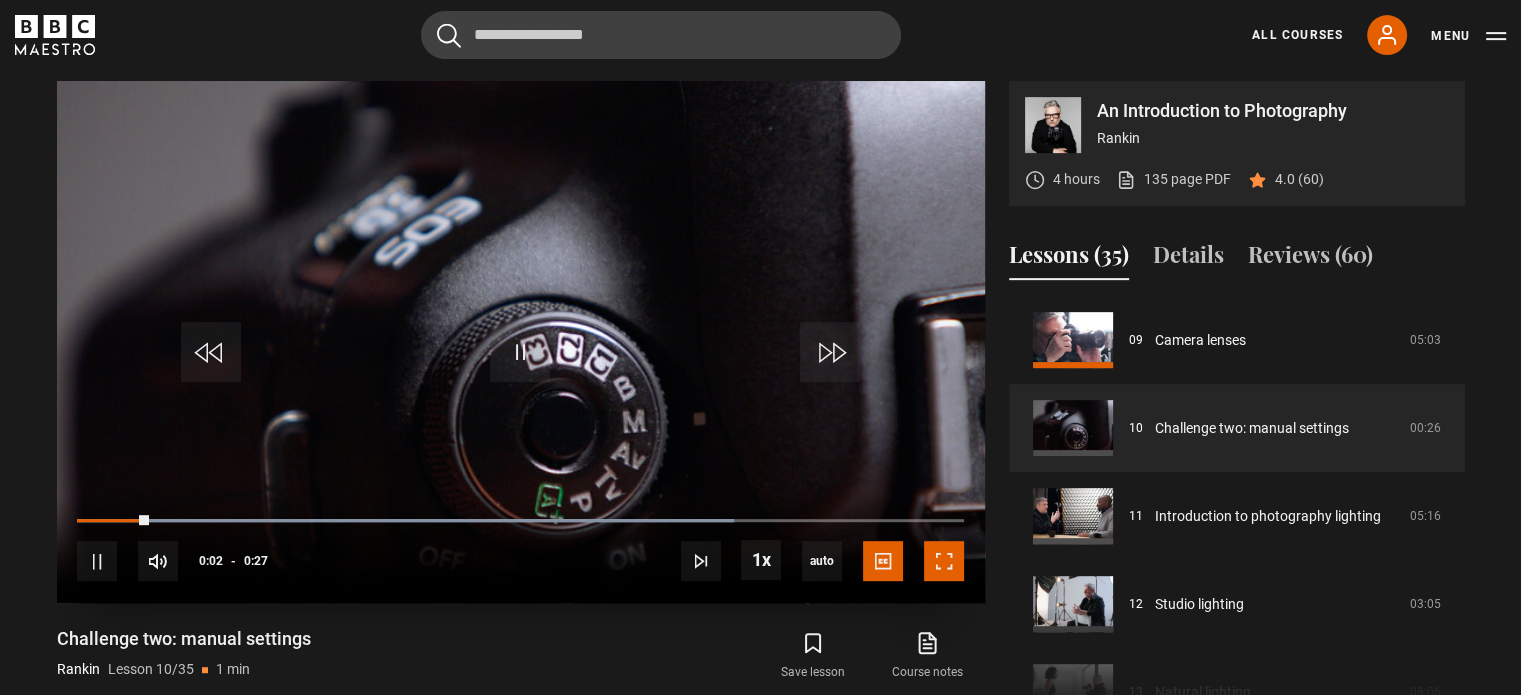 click at bounding box center [944, 561] 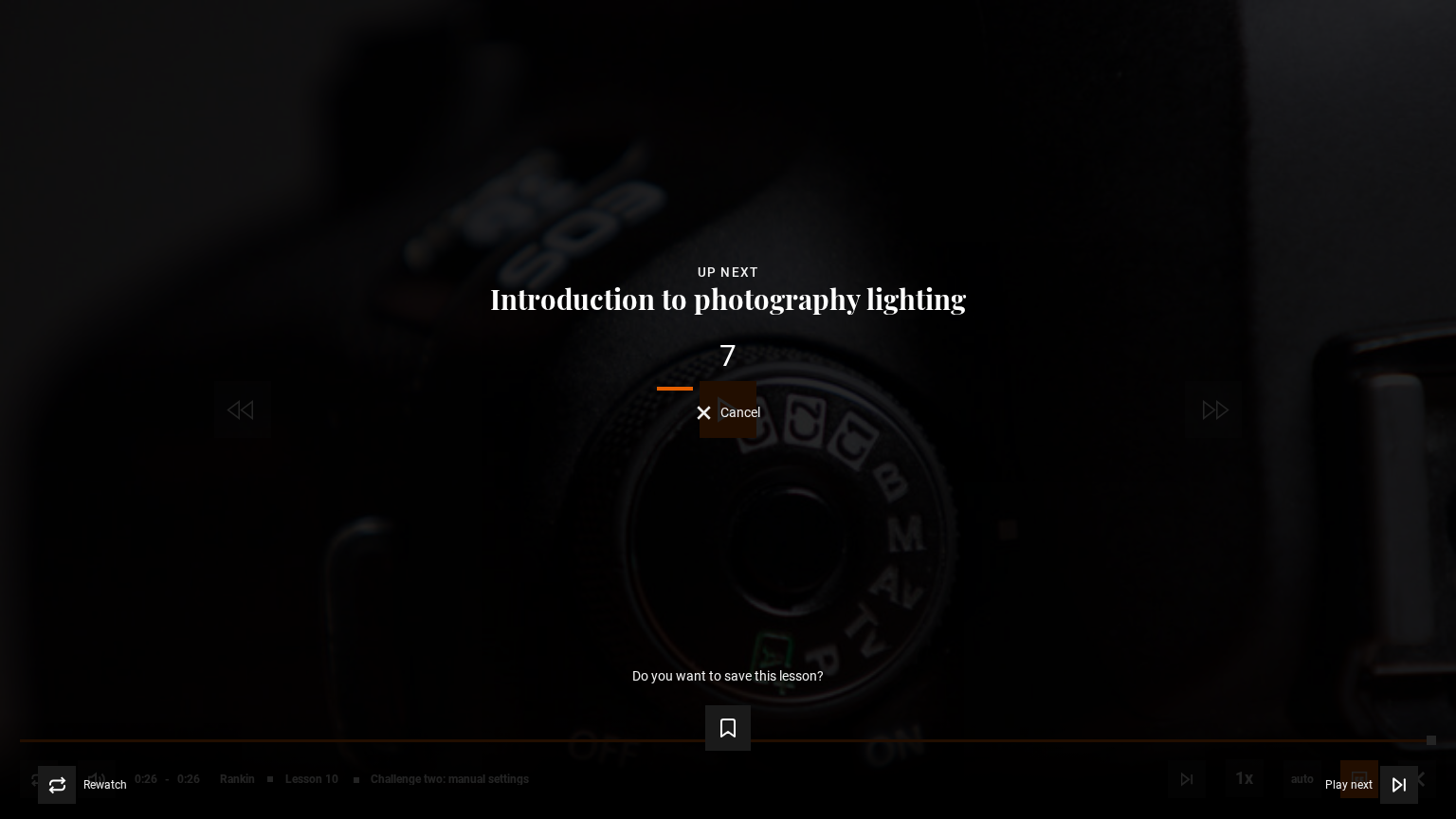 click on "Lesson Completed
Up next
Introduction to photography lighting
7
Cancel
Do you want to save this lesson?
Save lesson
Rewatch
Rewatch
Play next
Play next" at bounding box center [728, 410] 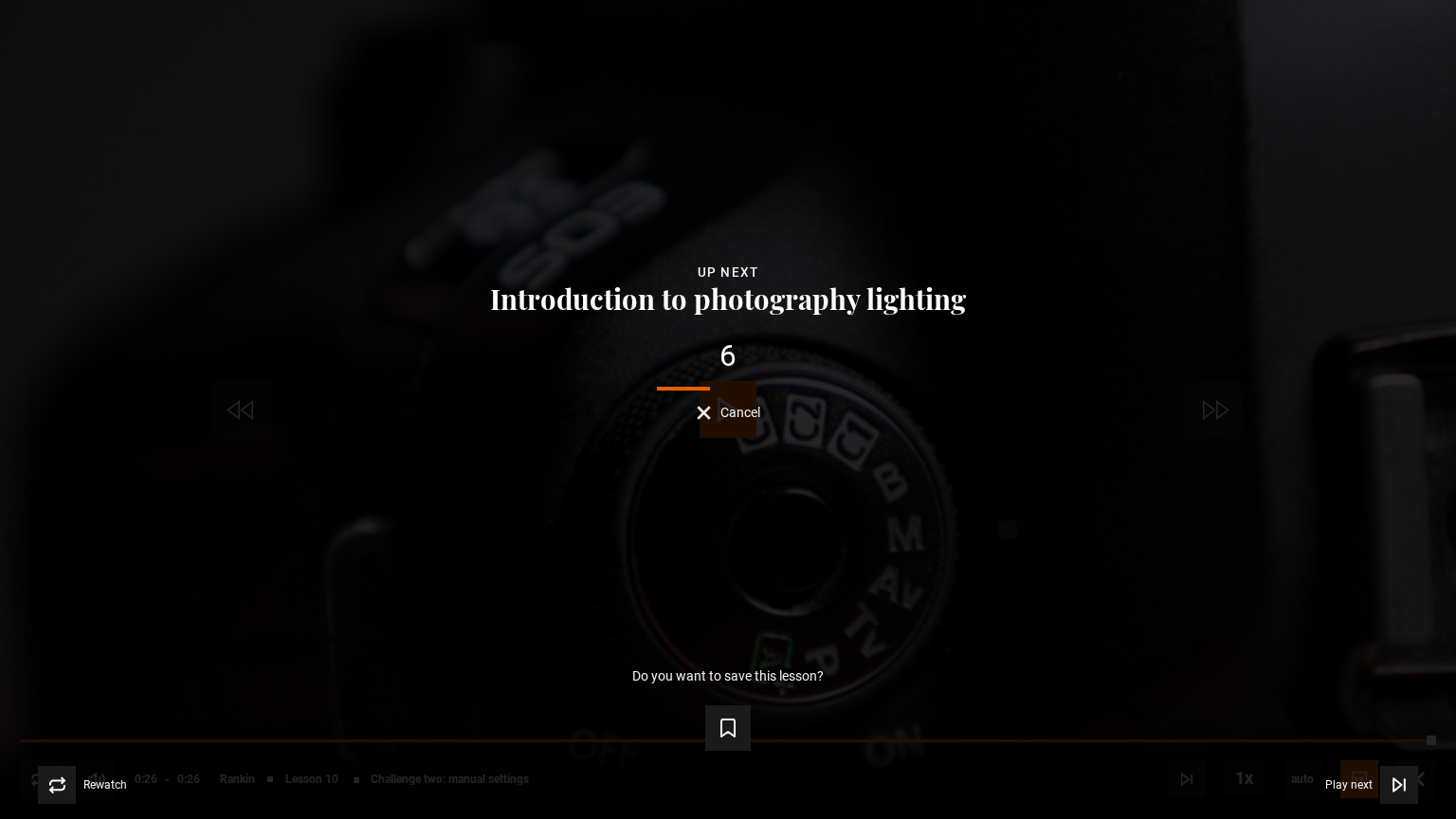click on "Cancel" at bounding box center [728, 412] 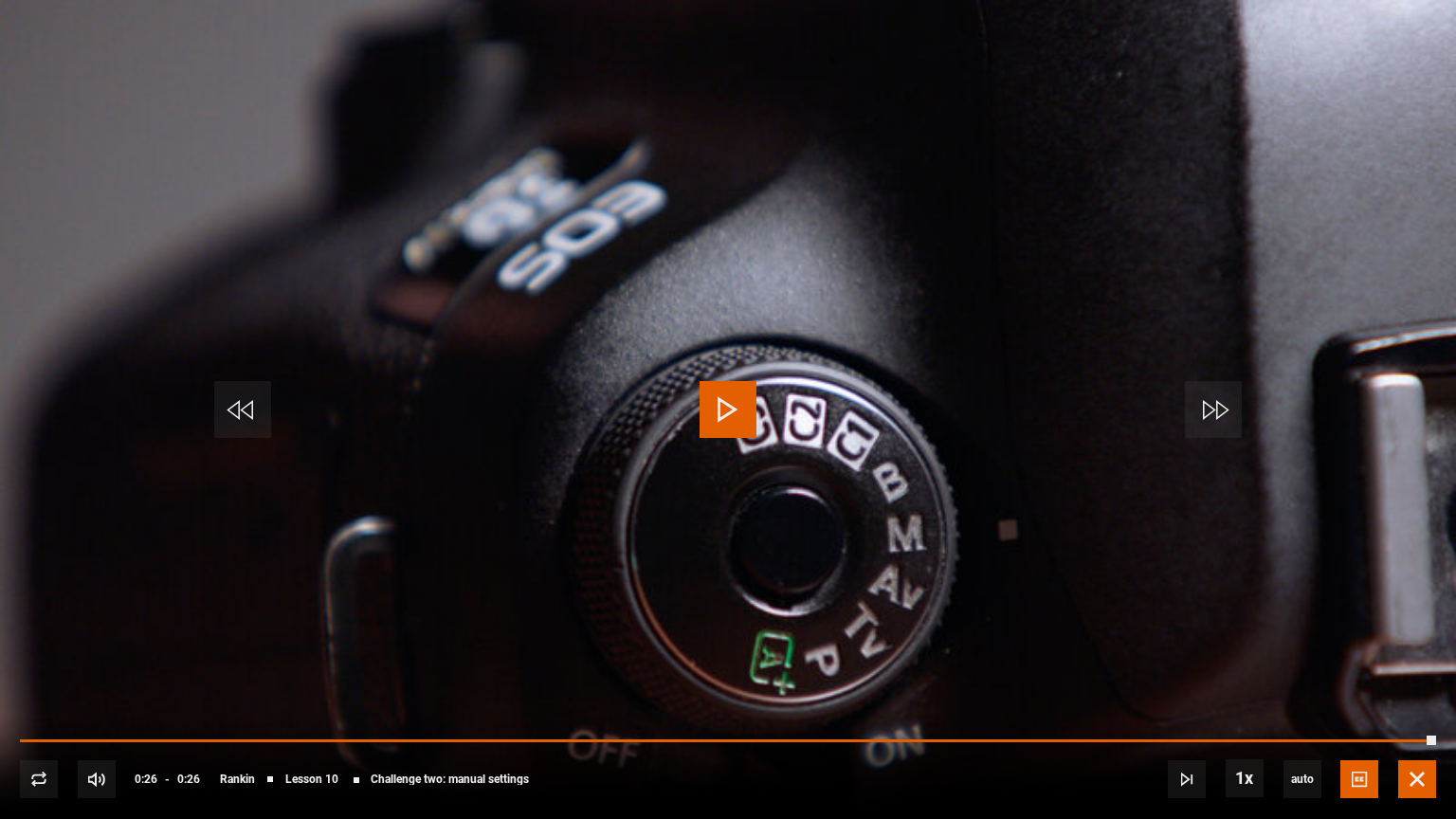 click at bounding box center [1417, 779] 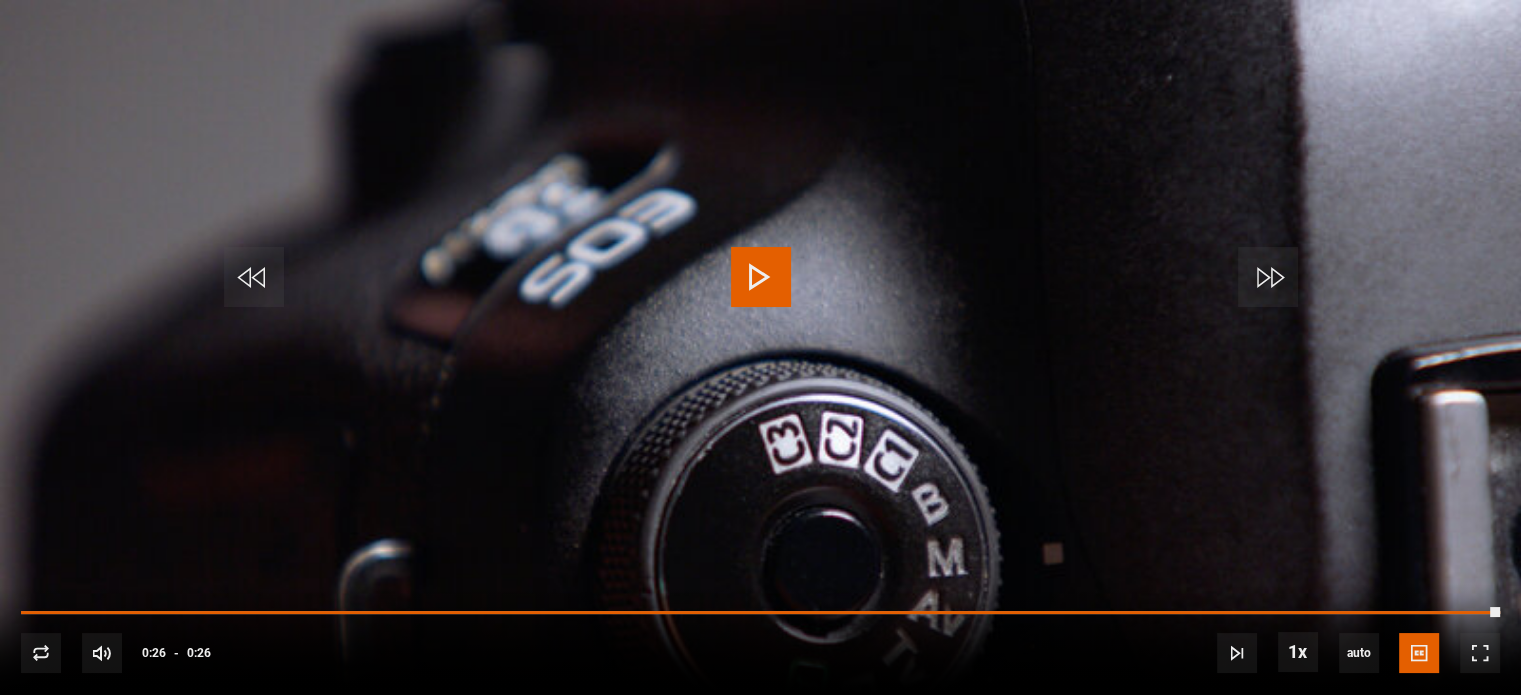 scroll, scrollTop: 840, scrollLeft: 0, axis: vertical 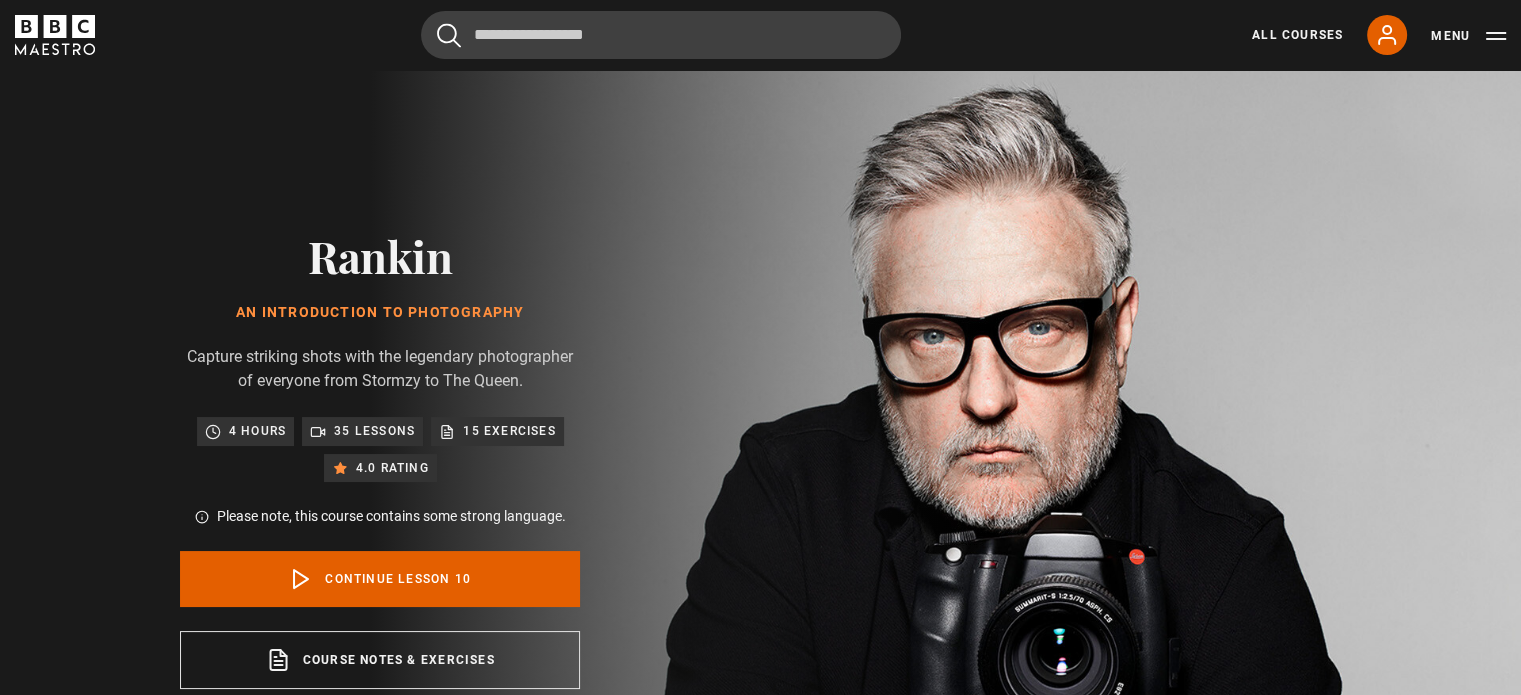 click 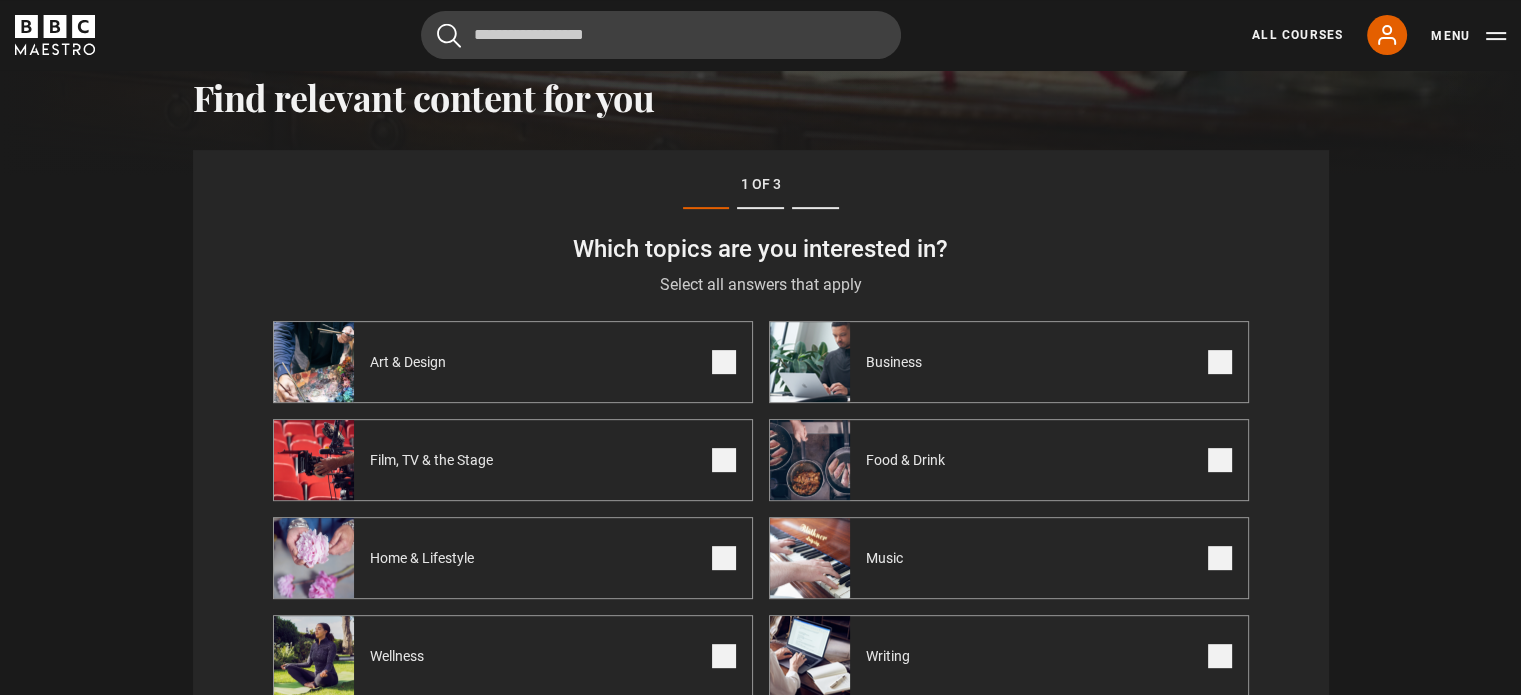 scroll, scrollTop: 694, scrollLeft: 0, axis: vertical 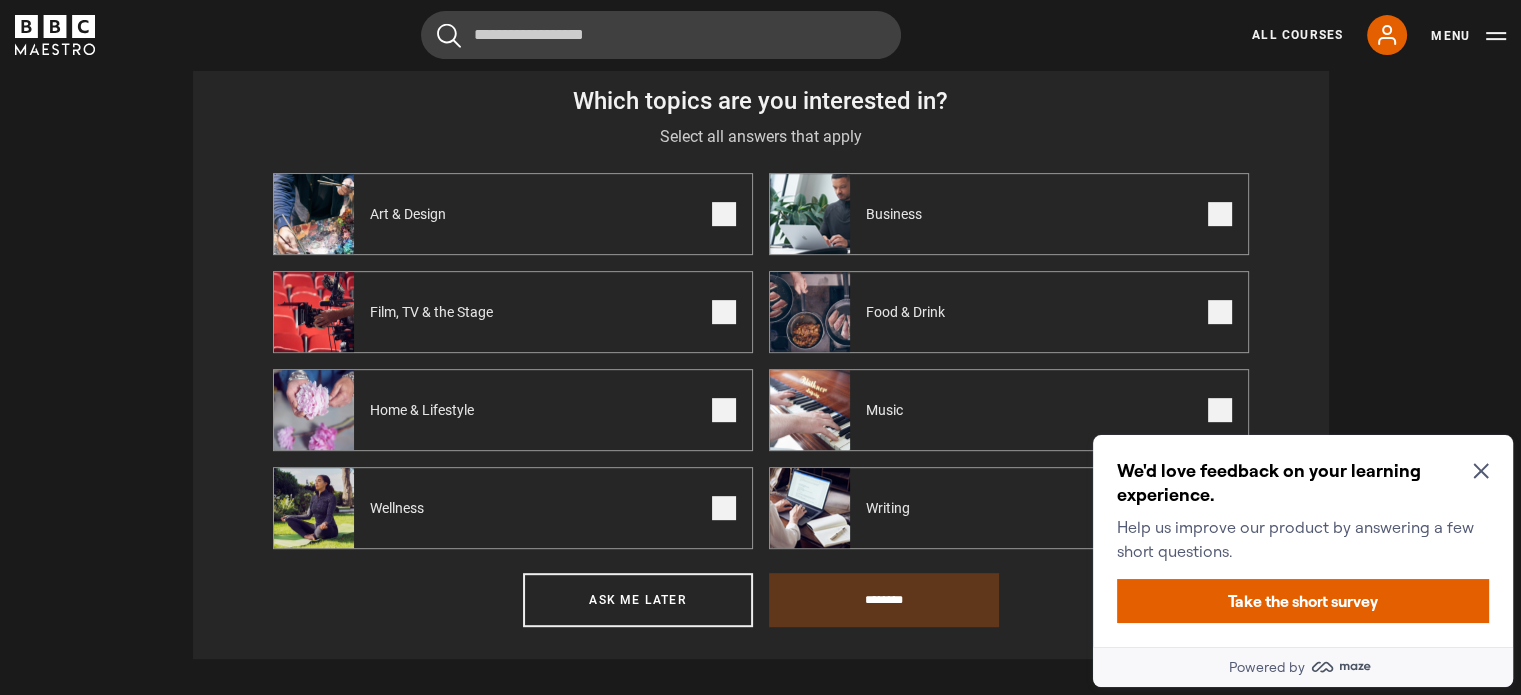 click on "Art & Design" at bounding box center (412, 214) 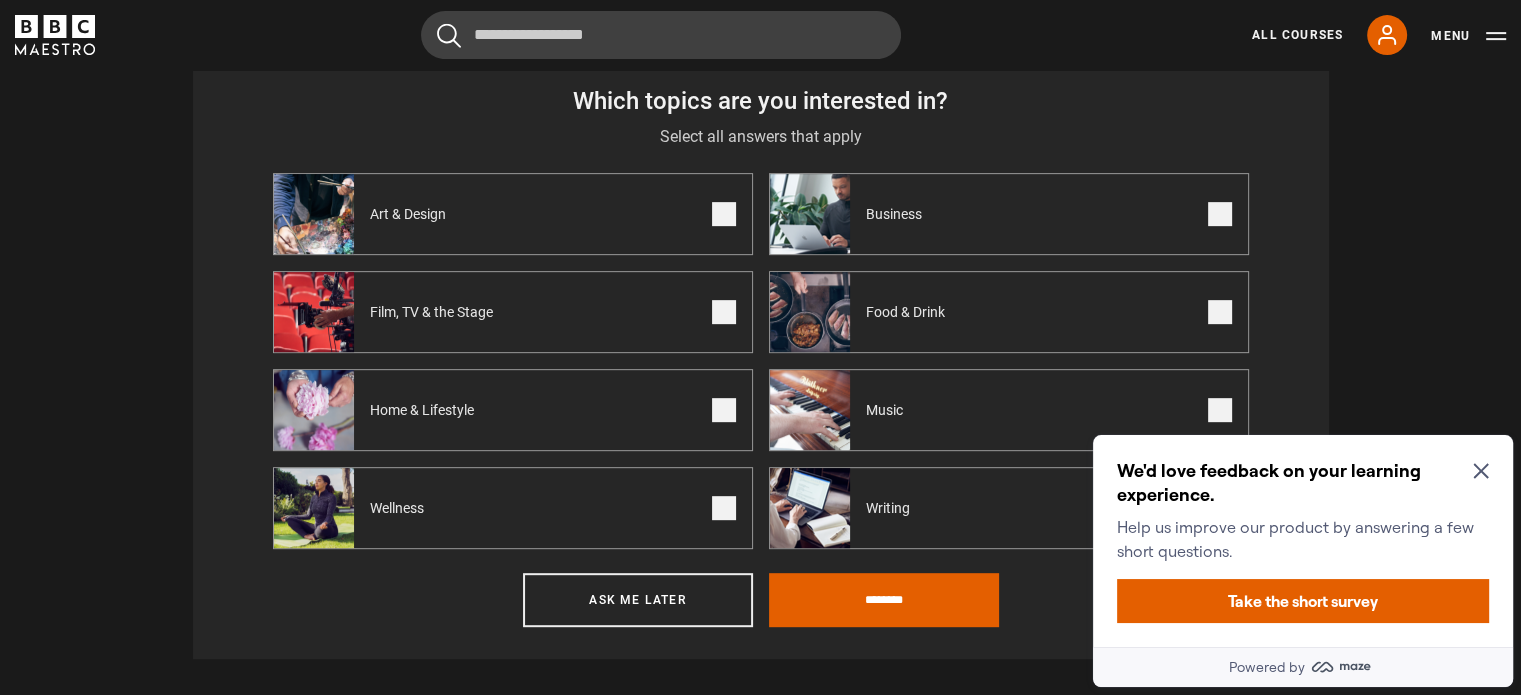 click on "Film, TV & the Stage" at bounding box center (513, 312) 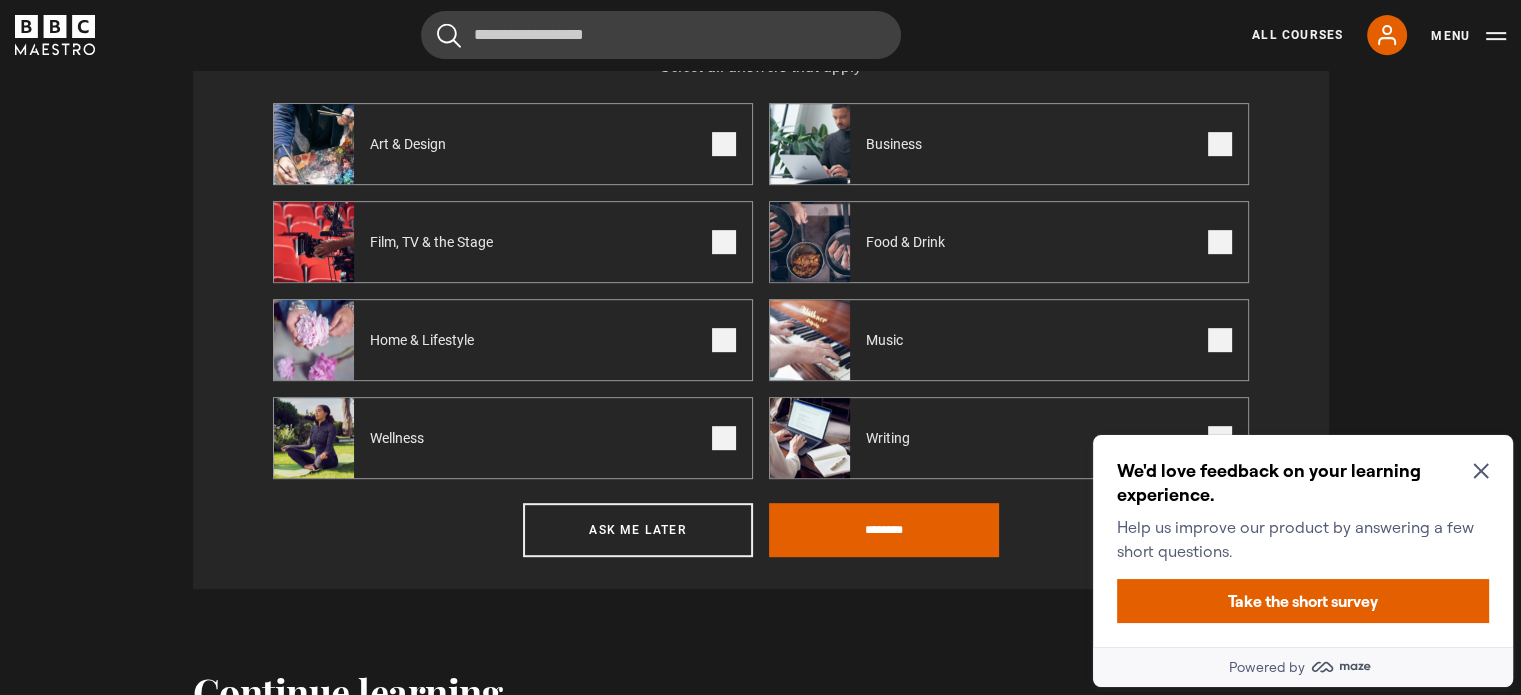 scroll, scrollTop: 920, scrollLeft: 0, axis: vertical 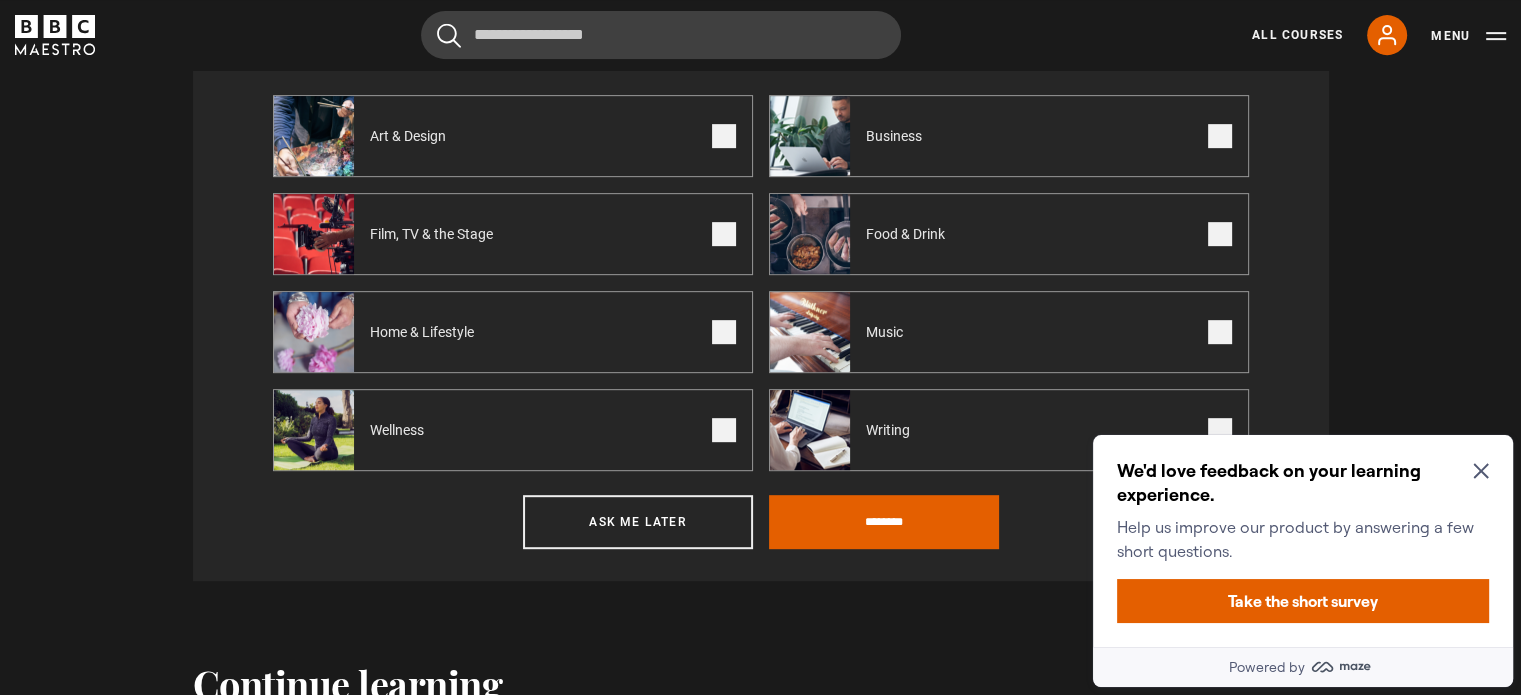 click on "Writing" at bounding box center [852, 430] 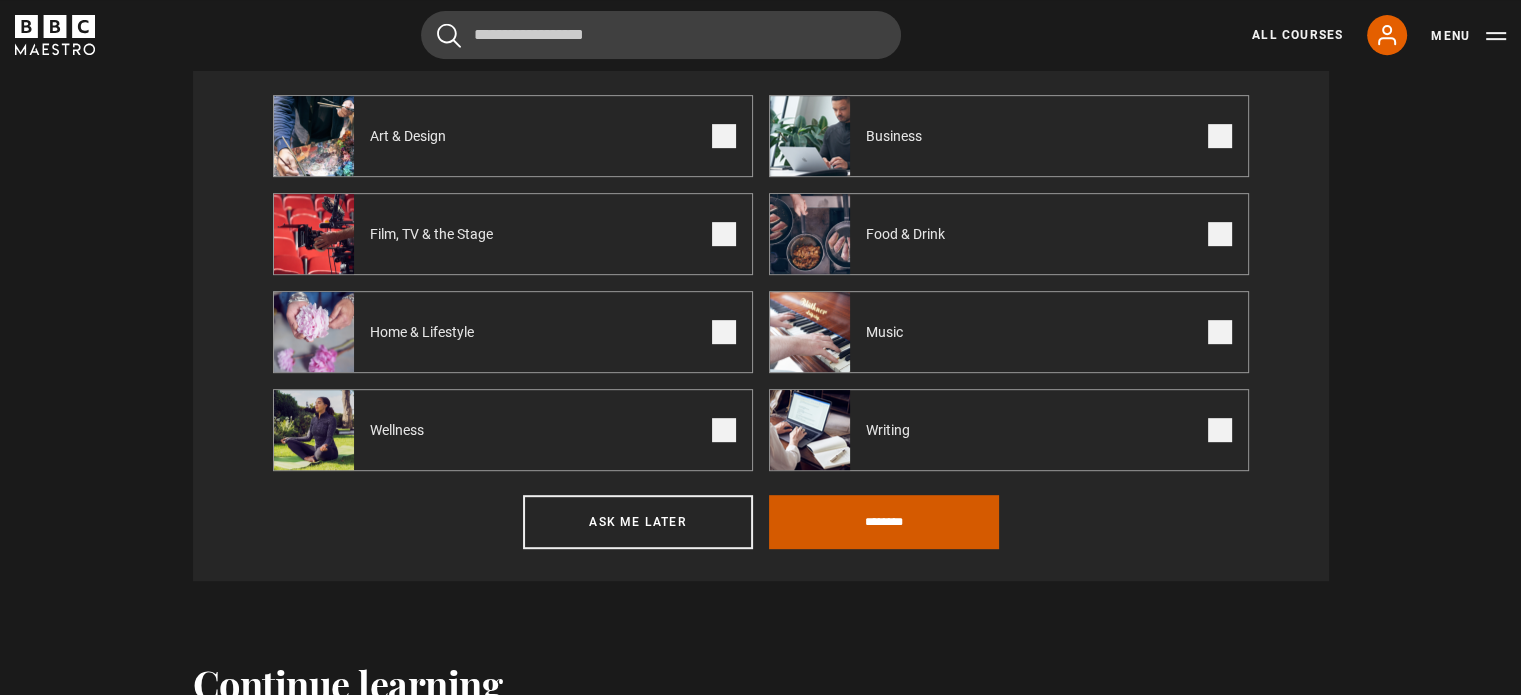 click on "********" at bounding box center [884, 522] 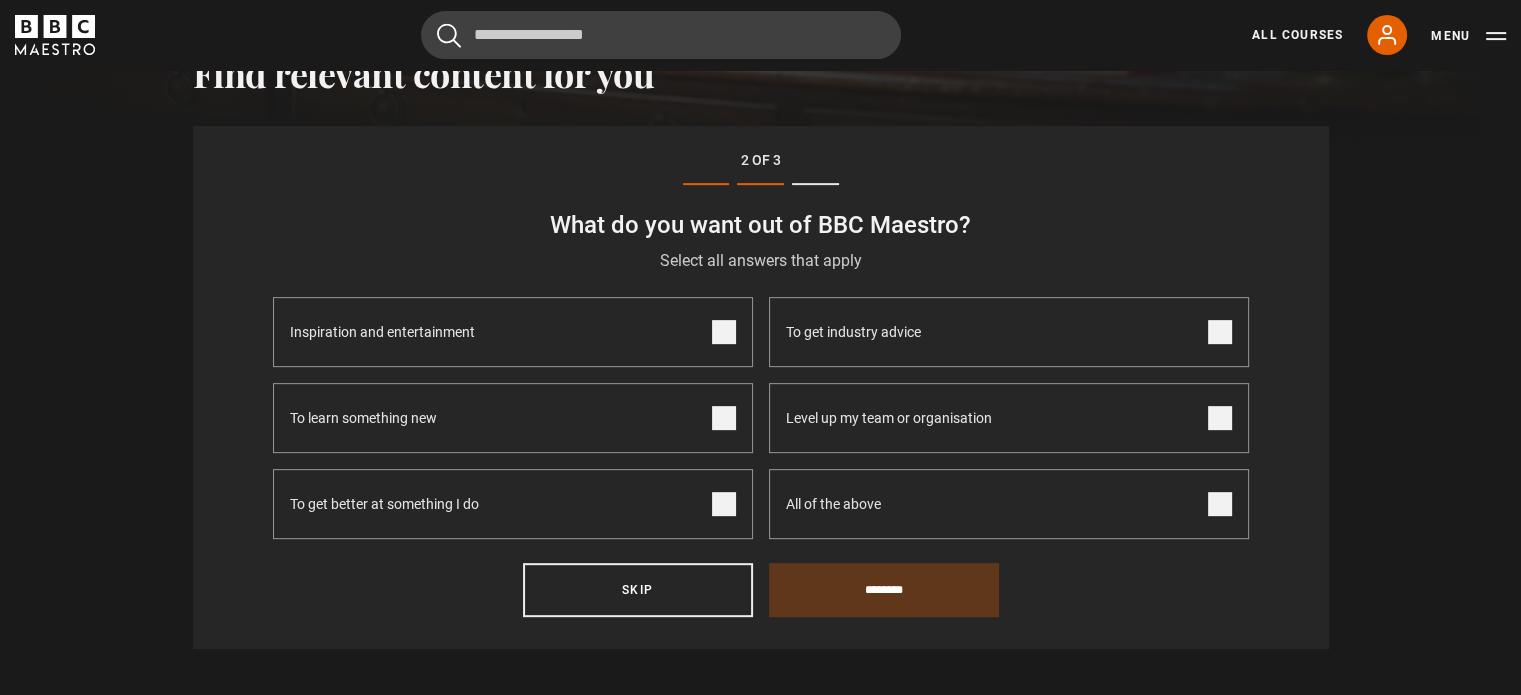 scroll, scrollTop: 694, scrollLeft: 0, axis: vertical 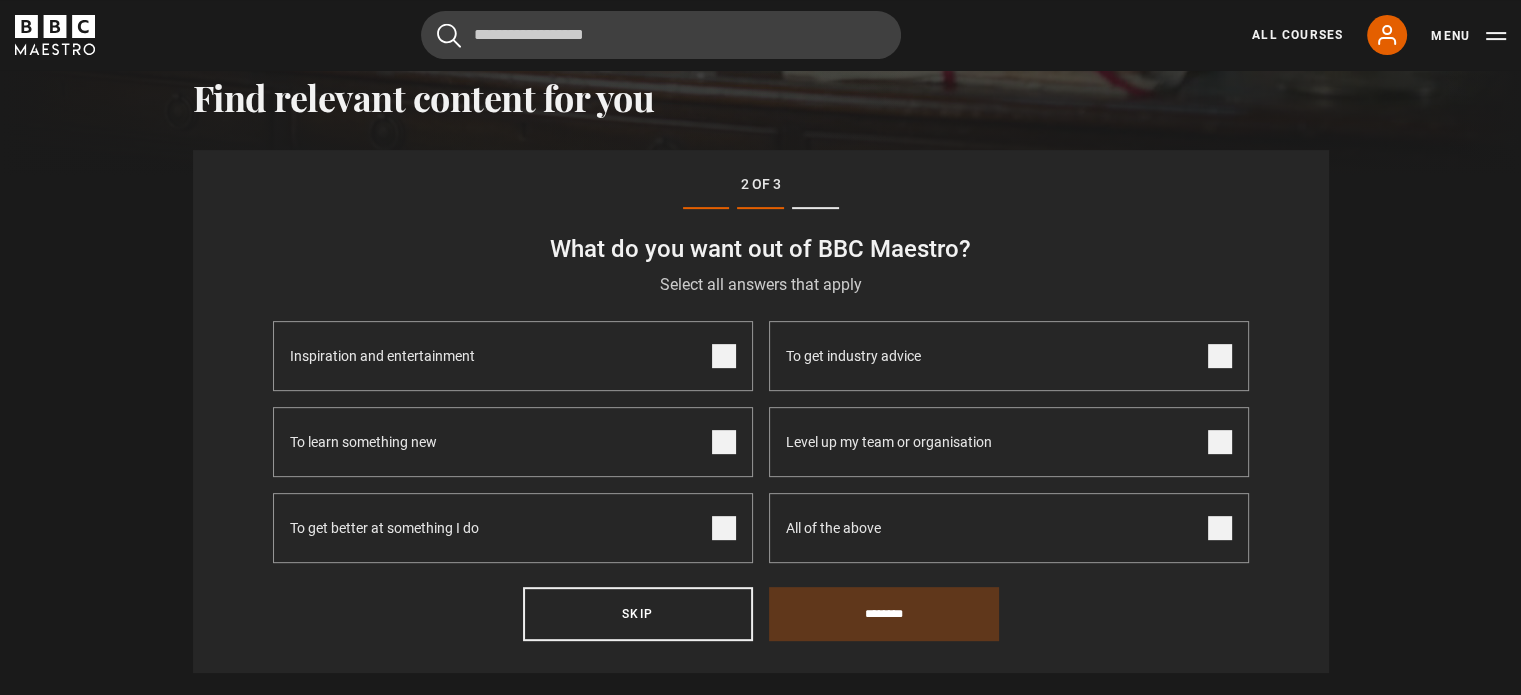 click on "All of the above" at bounding box center (833, 528) 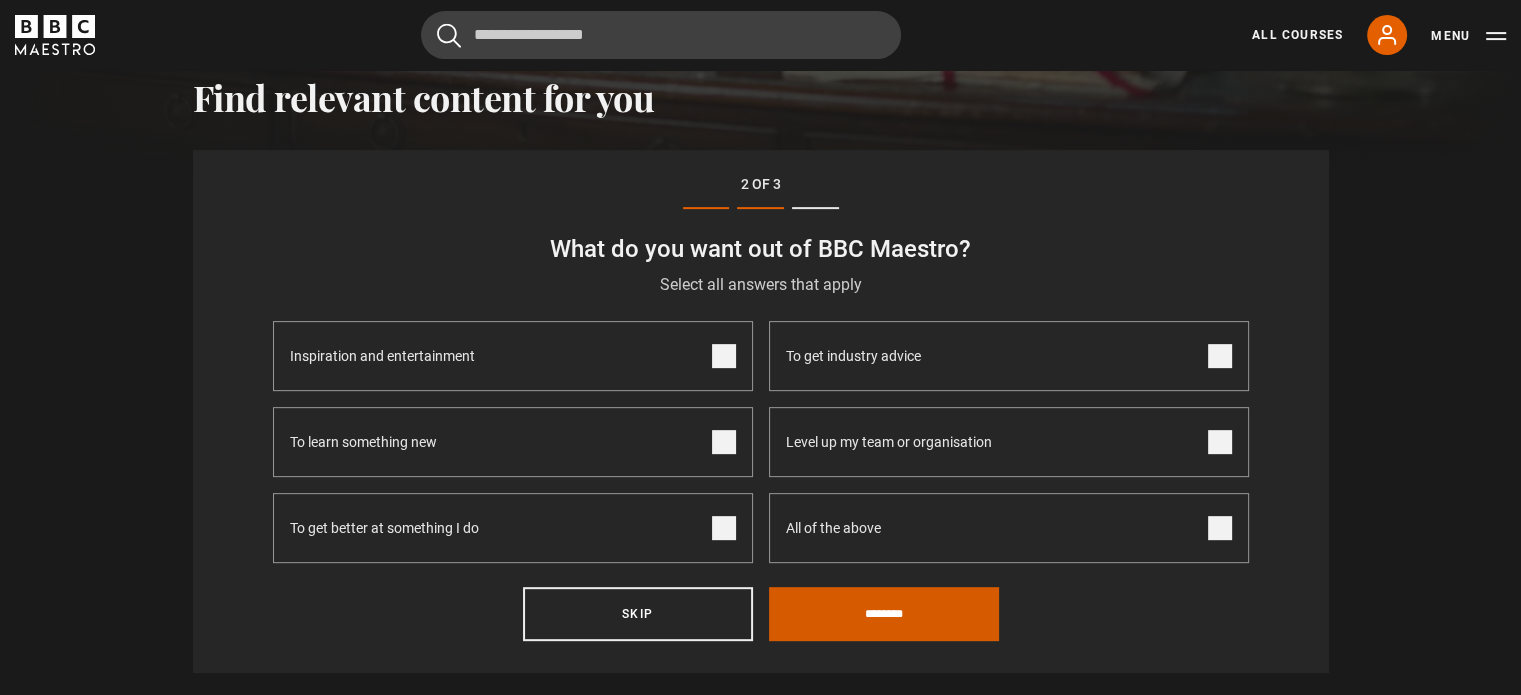 click on "********" at bounding box center [884, 614] 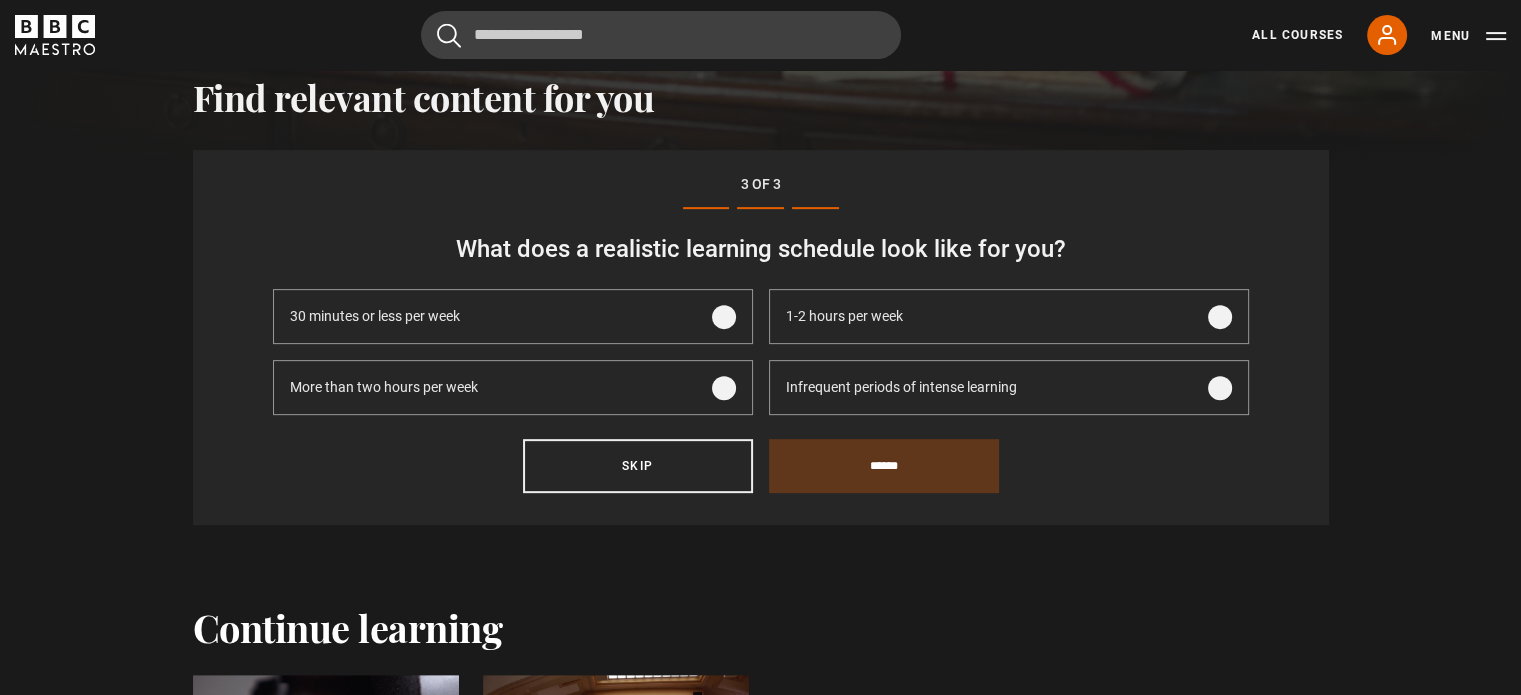 click at bounding box center [724, 388] 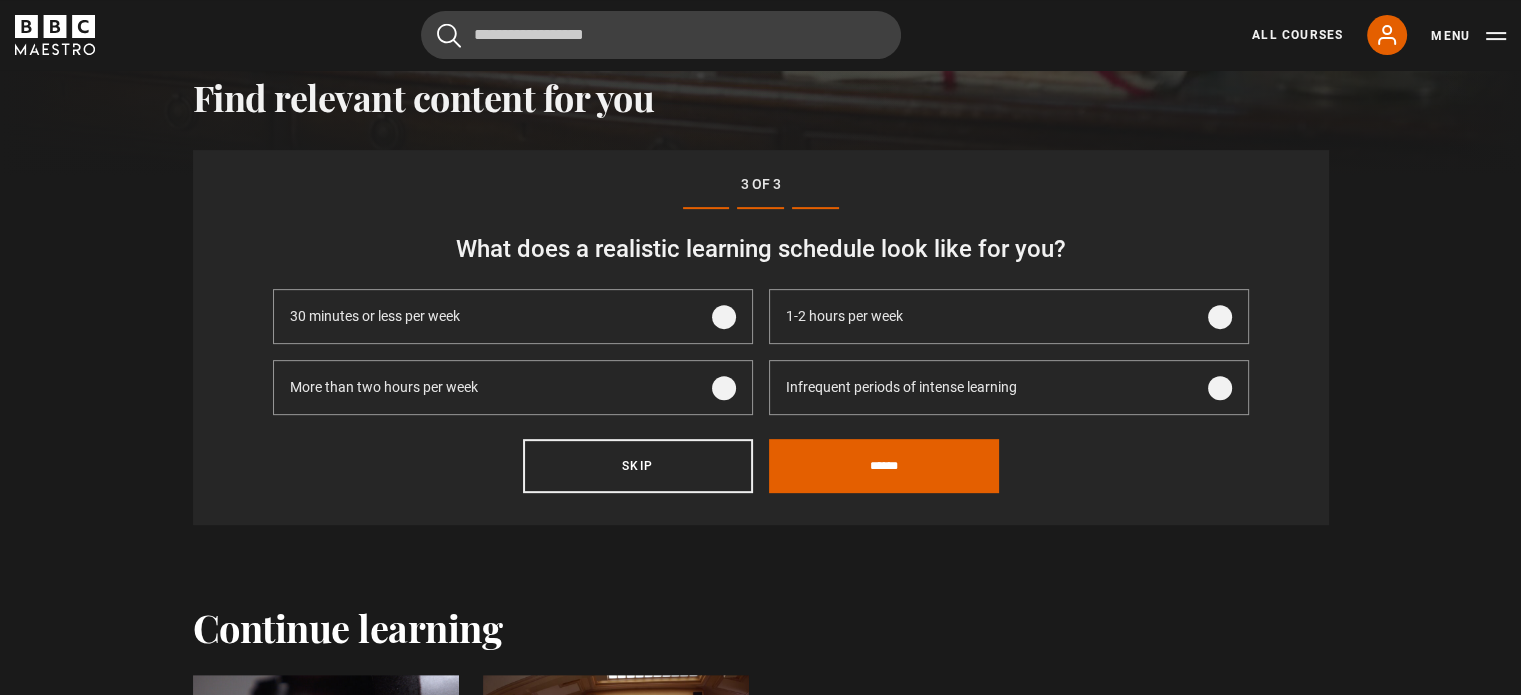 click on "Infrequent periods of intense learning" at bounding box center (901, 387) 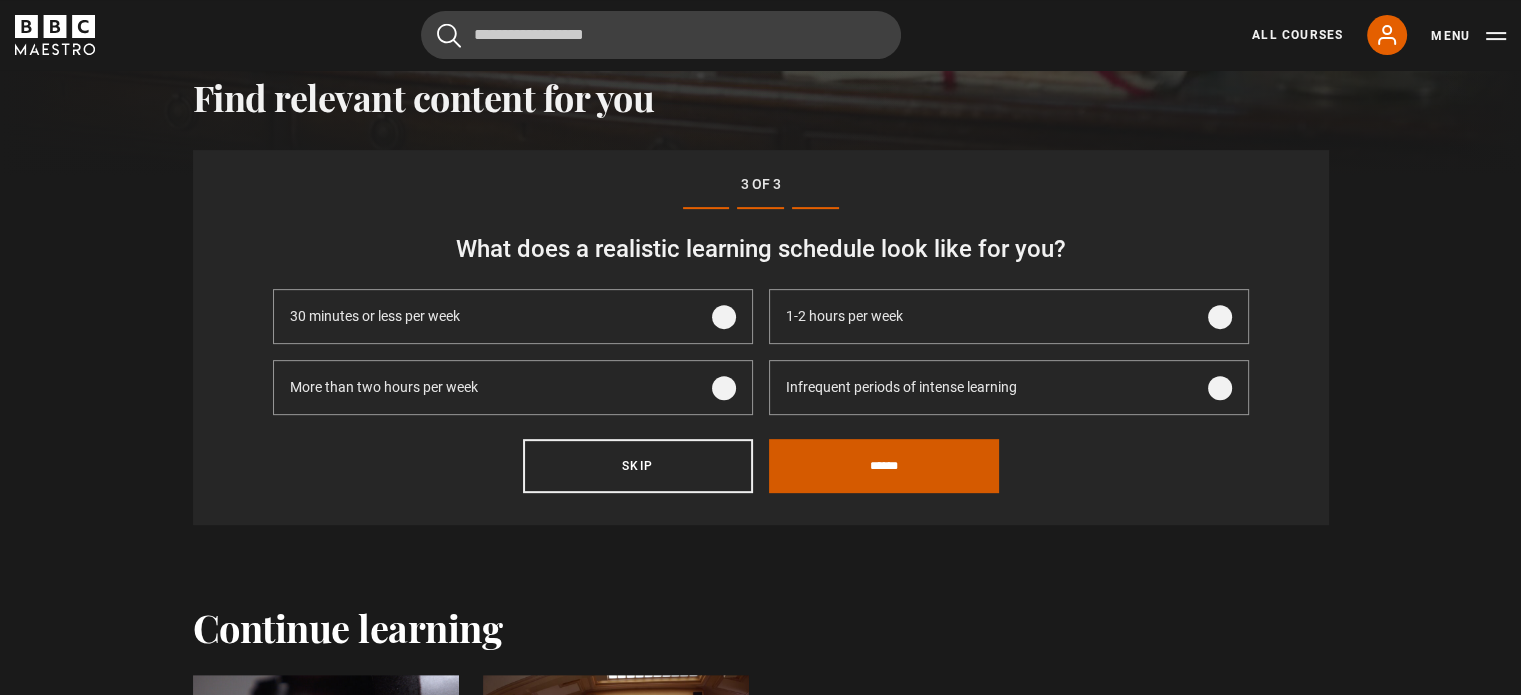 click on "******" at bounding box center [884, 466] 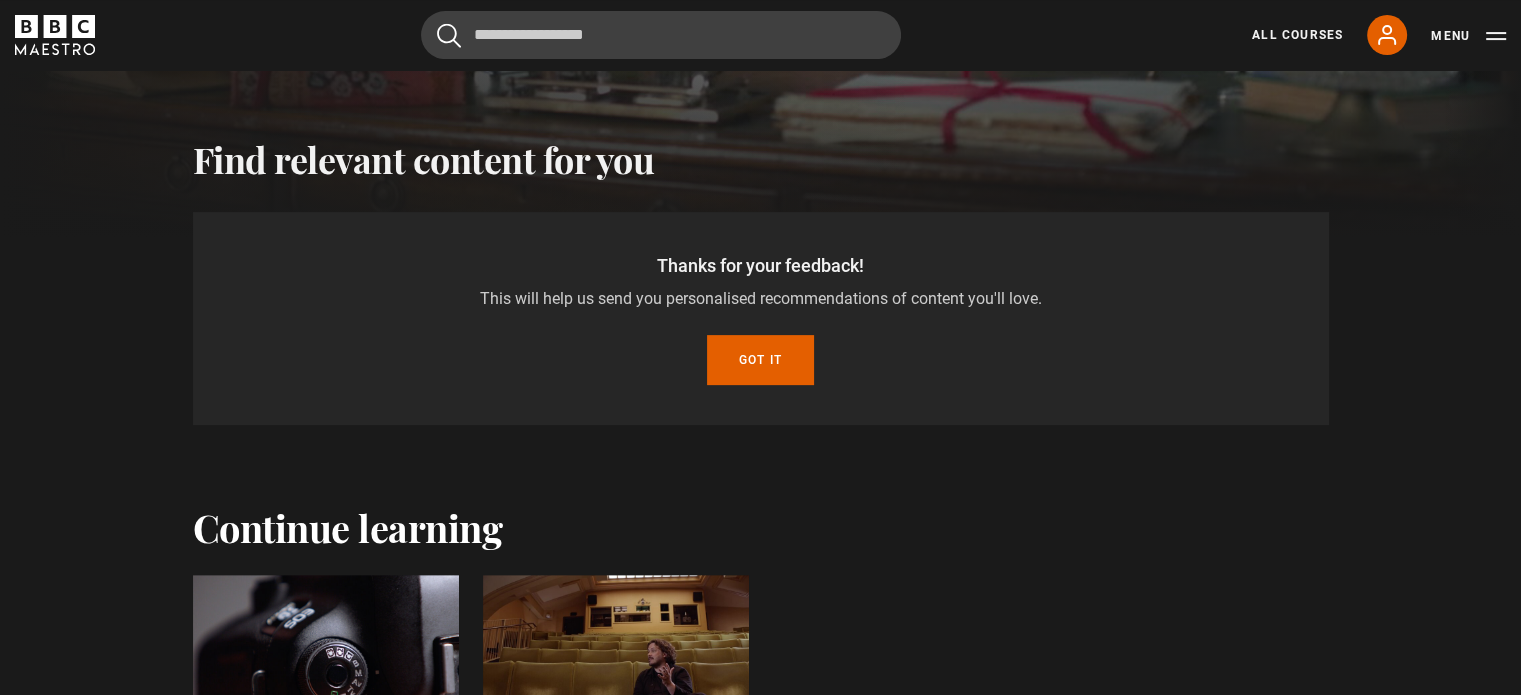 scroll, scrollTop: 620, scrollLeft: 0, axis: vertical 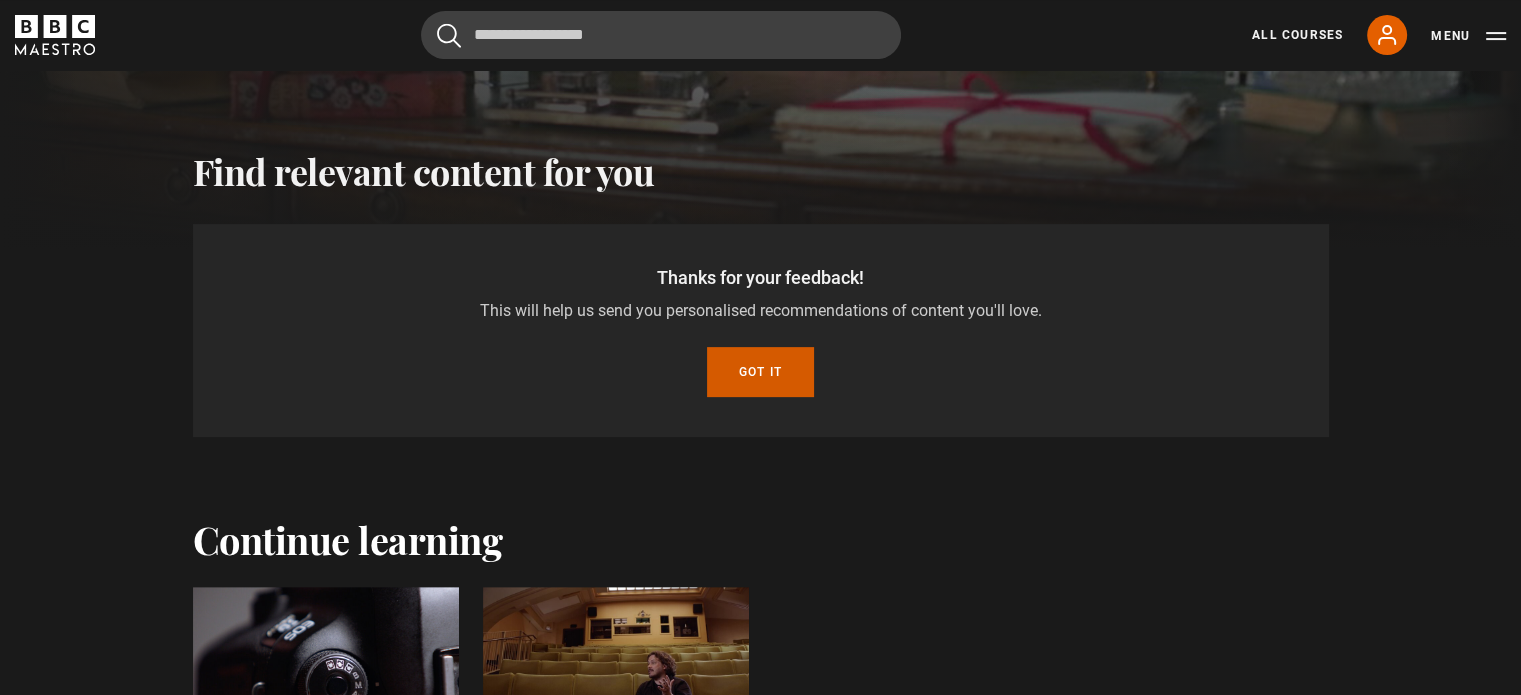 click on "Got it" at bounding box center [760, 372] 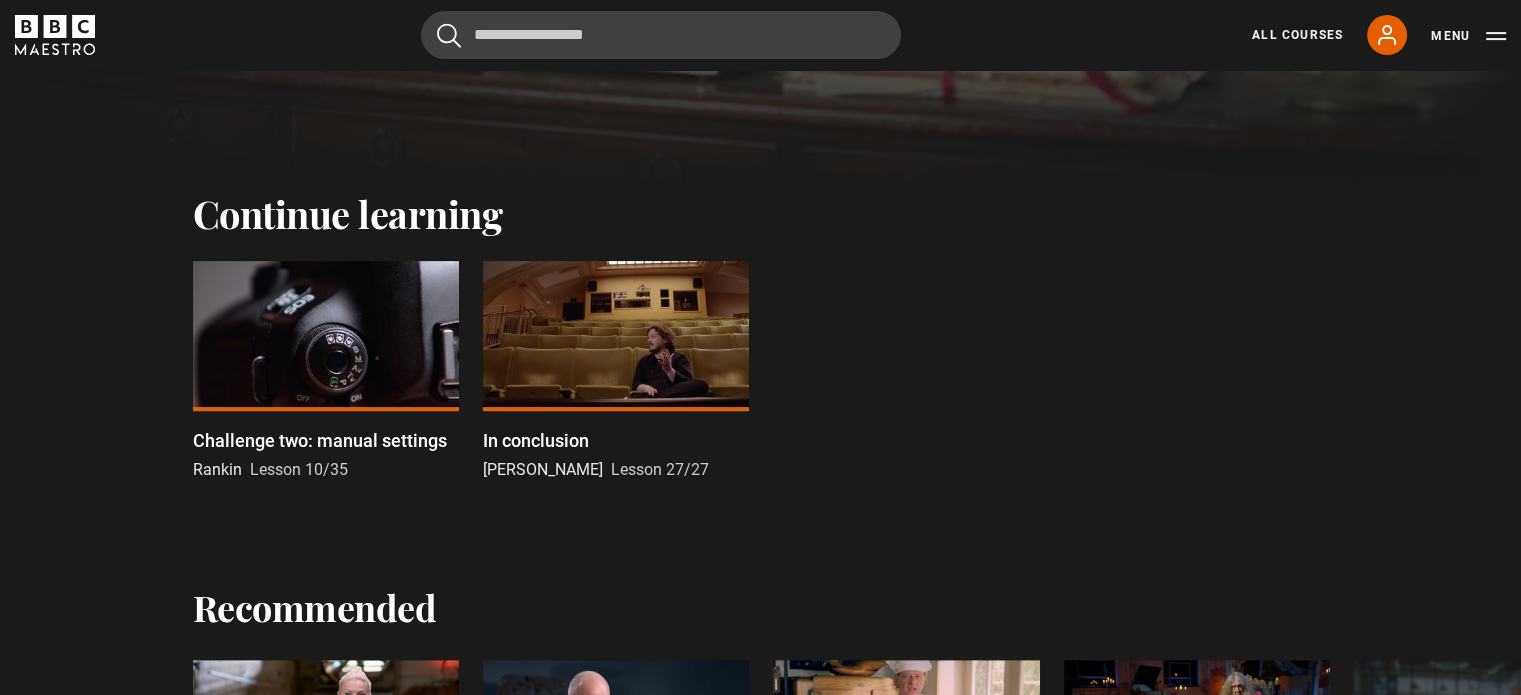 scroll, scrollTop: 694, scrollLeft: 0, axis: vertical 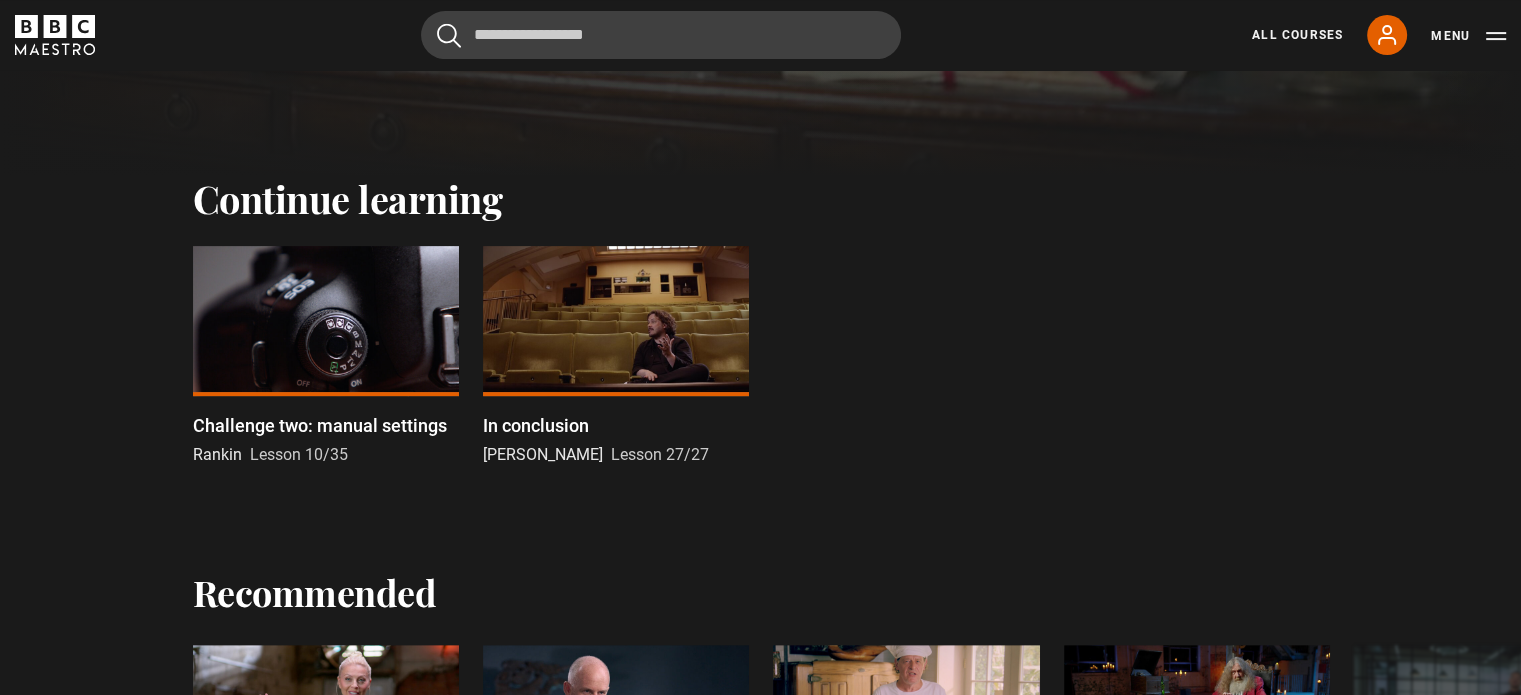 click on "[PERSON_NAME]" at bounding box center [543, 454] 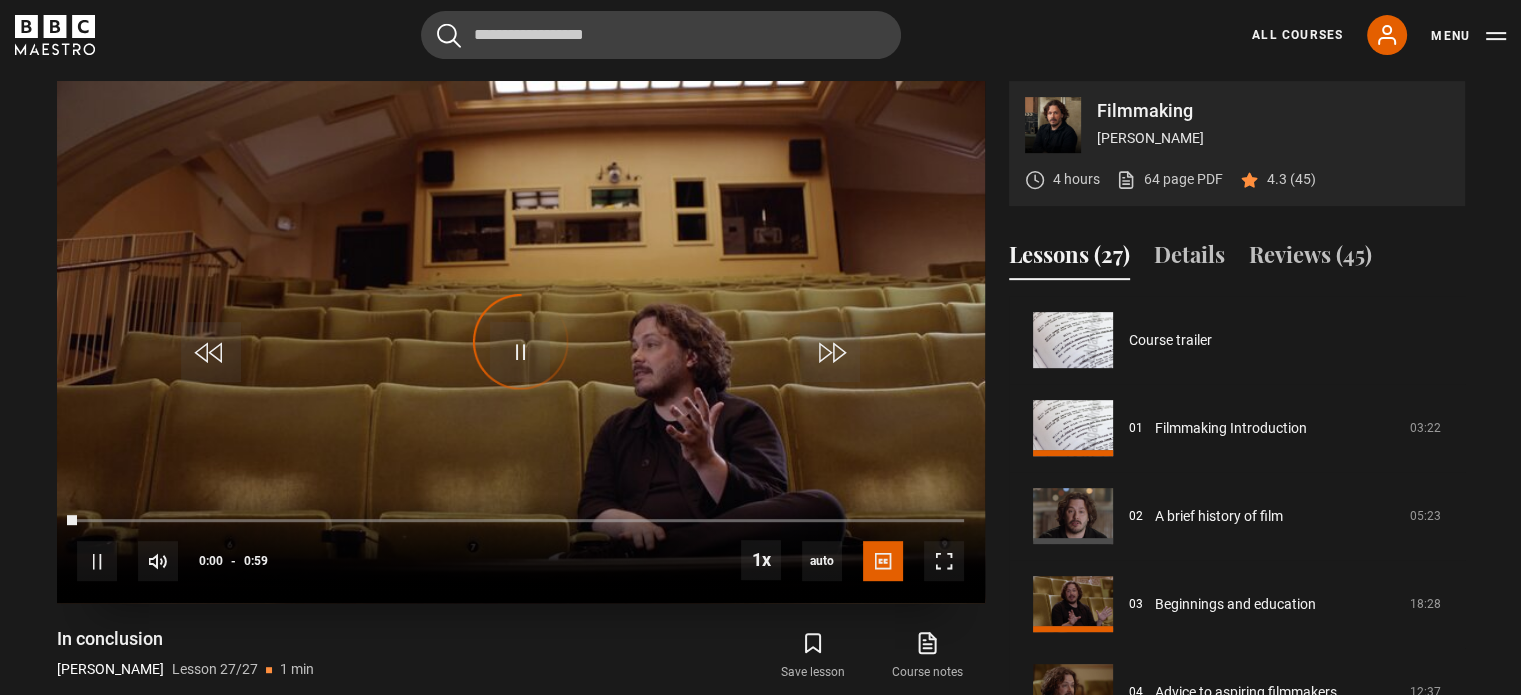 scroll, scrollTop: 848, scrollLeft: 0, axis: vertical 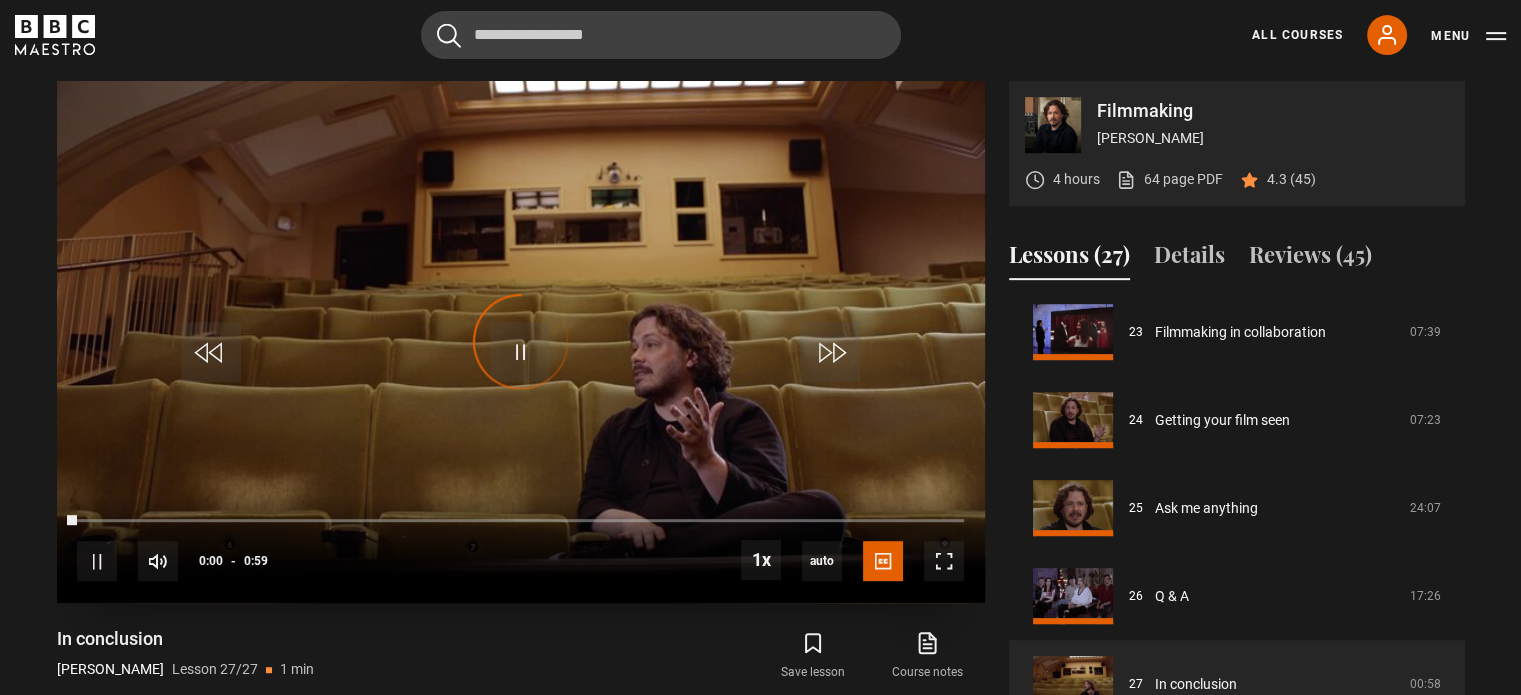 click on "Video Player is loading." at bounding box center (521, 342) 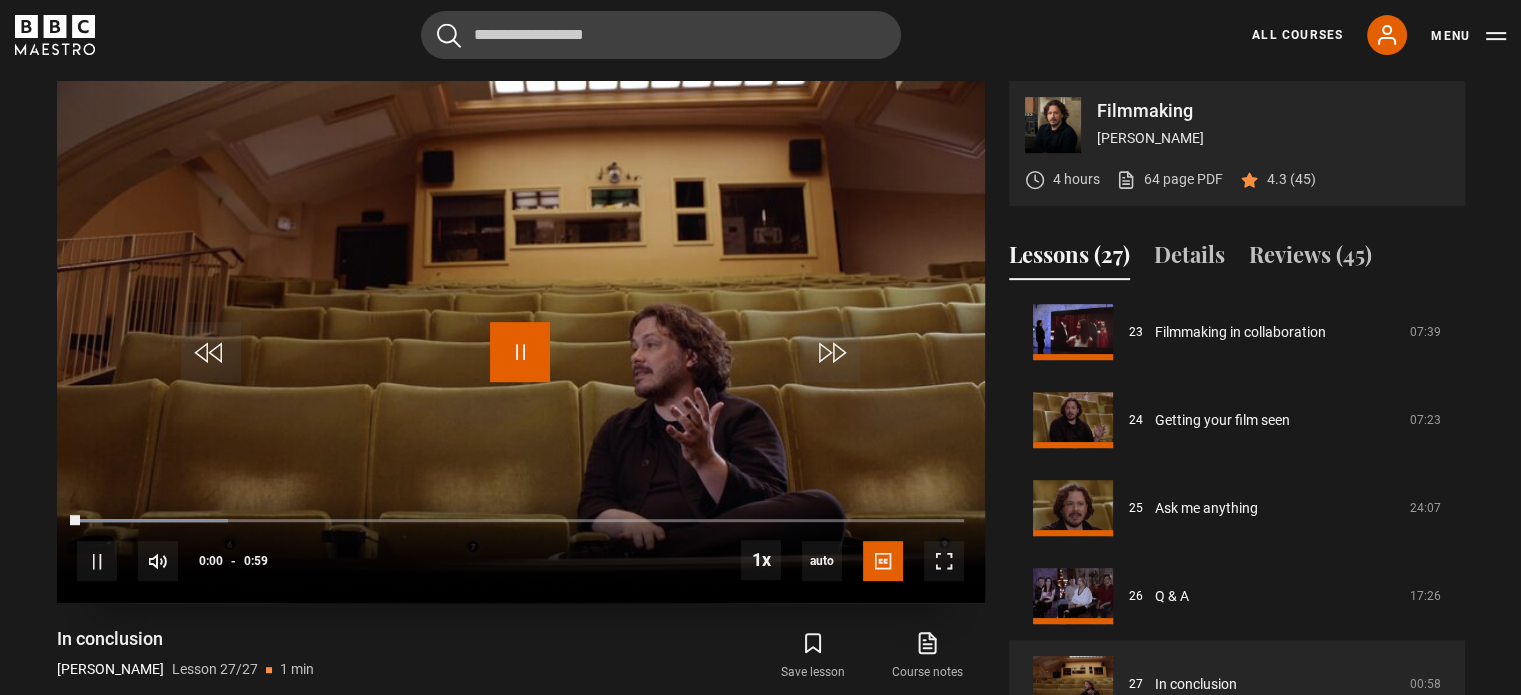 click at bounding box center (520, 352) 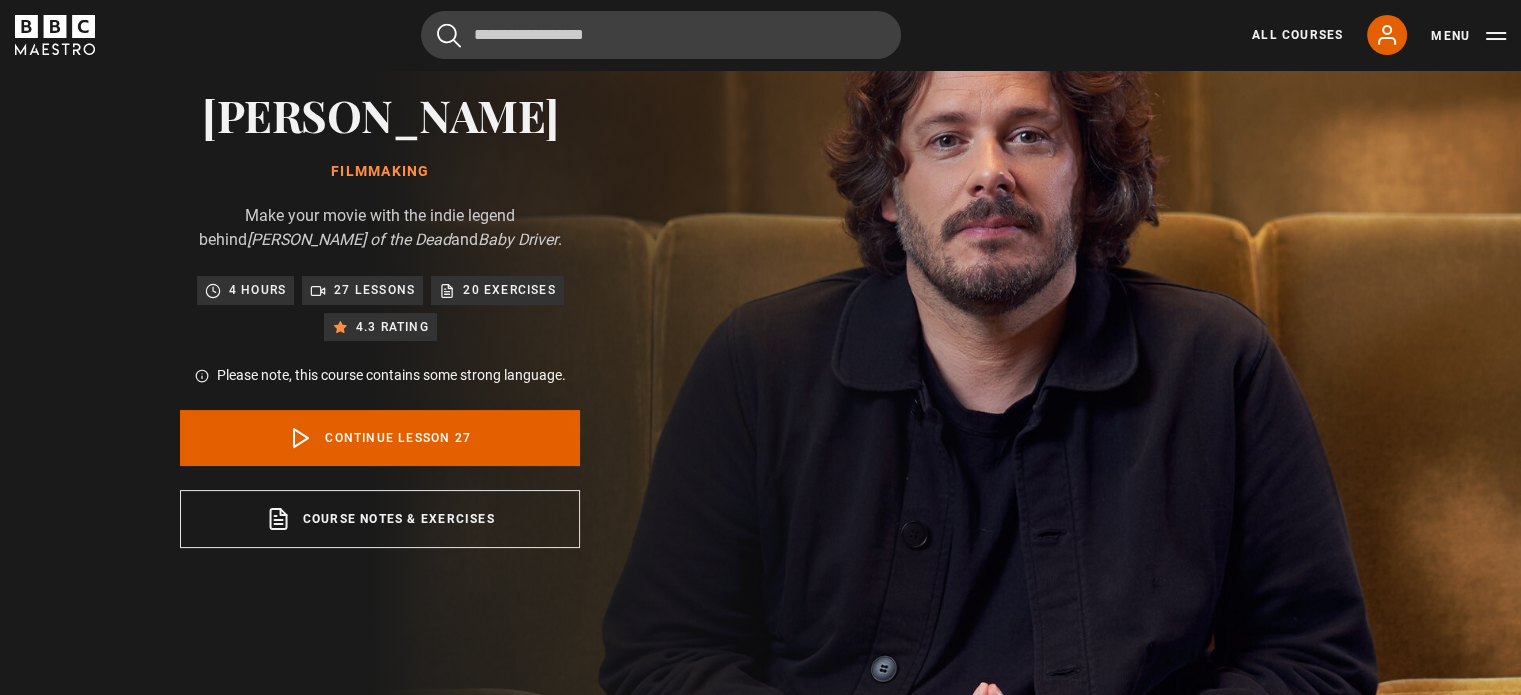 scroll, scrollTop: 140, scrollLeft: 0, axis: vertical 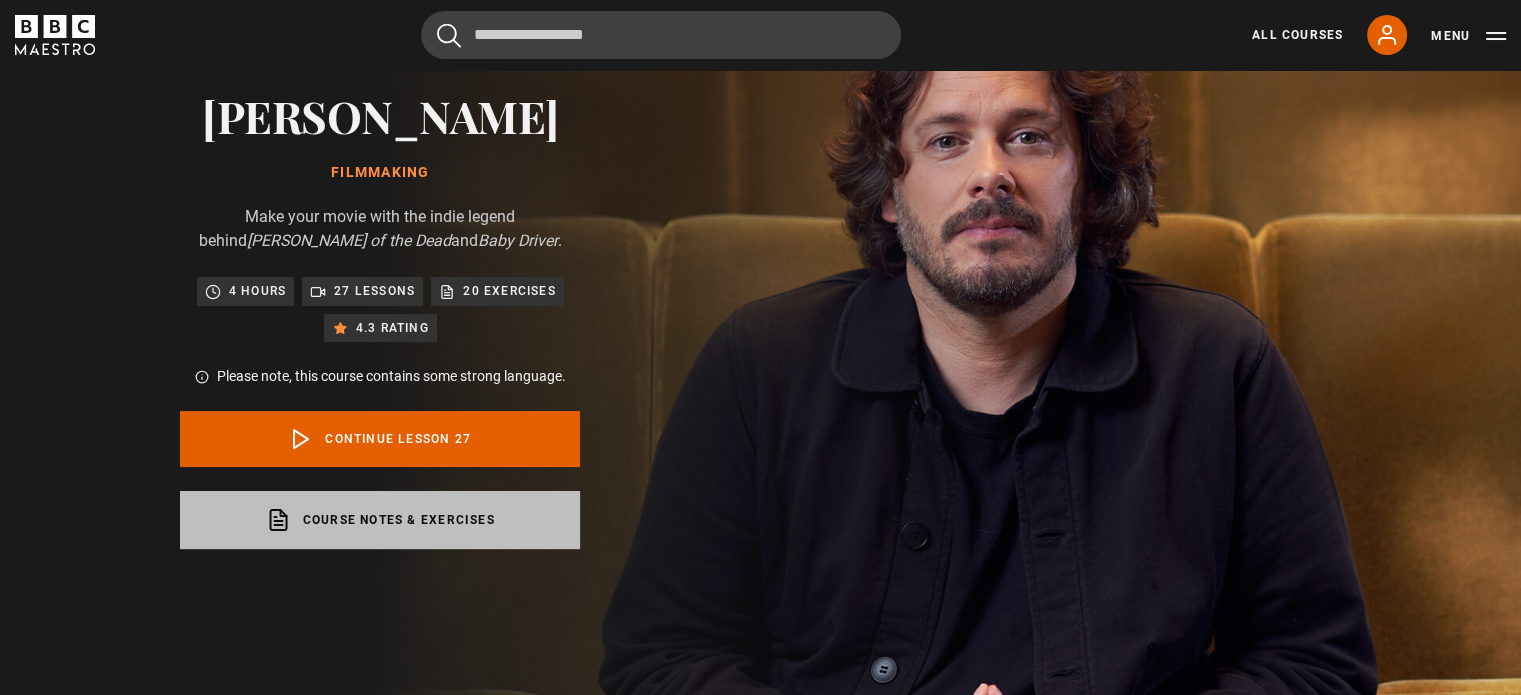 click on "Course notes & exercises
opens in a new tab" at bounding box center [380, 520] 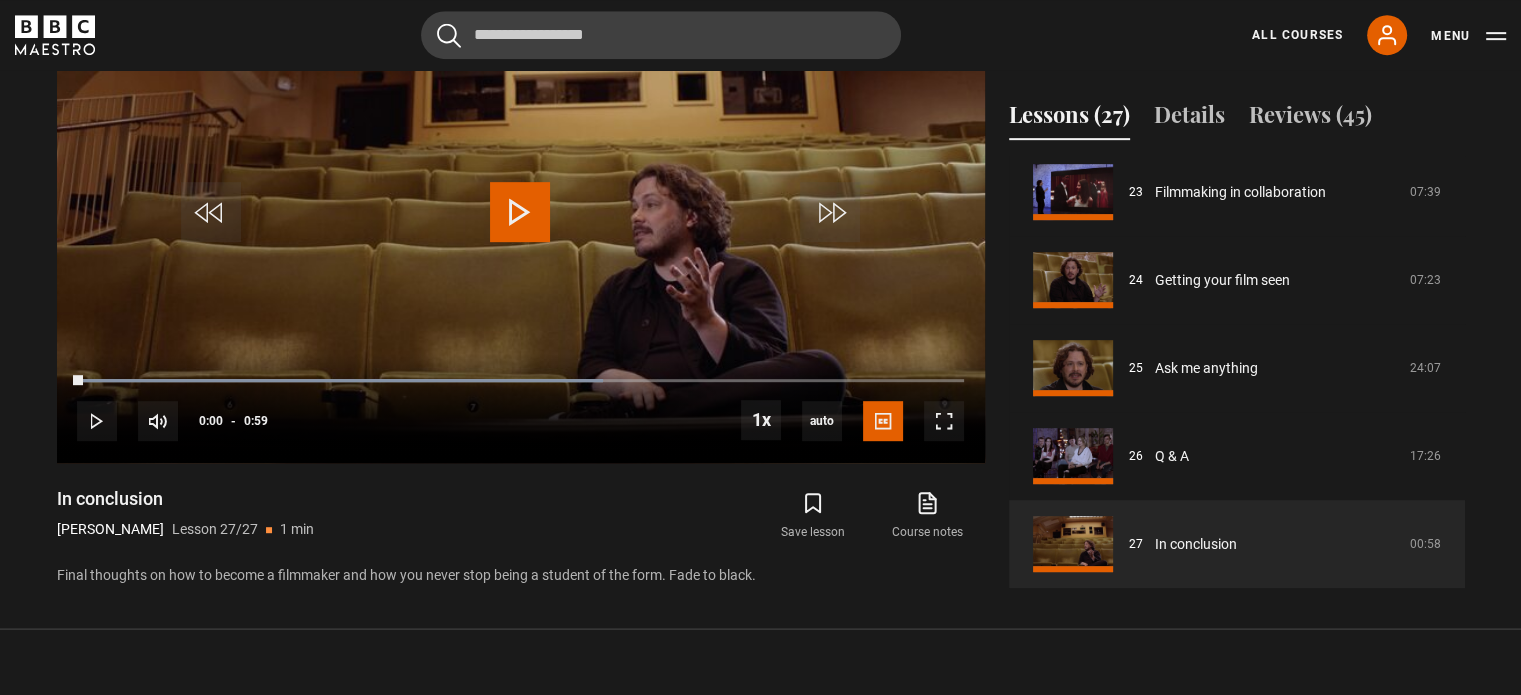 scroll, scrollTop: 991, scrollLeft: 0, axis: vertical 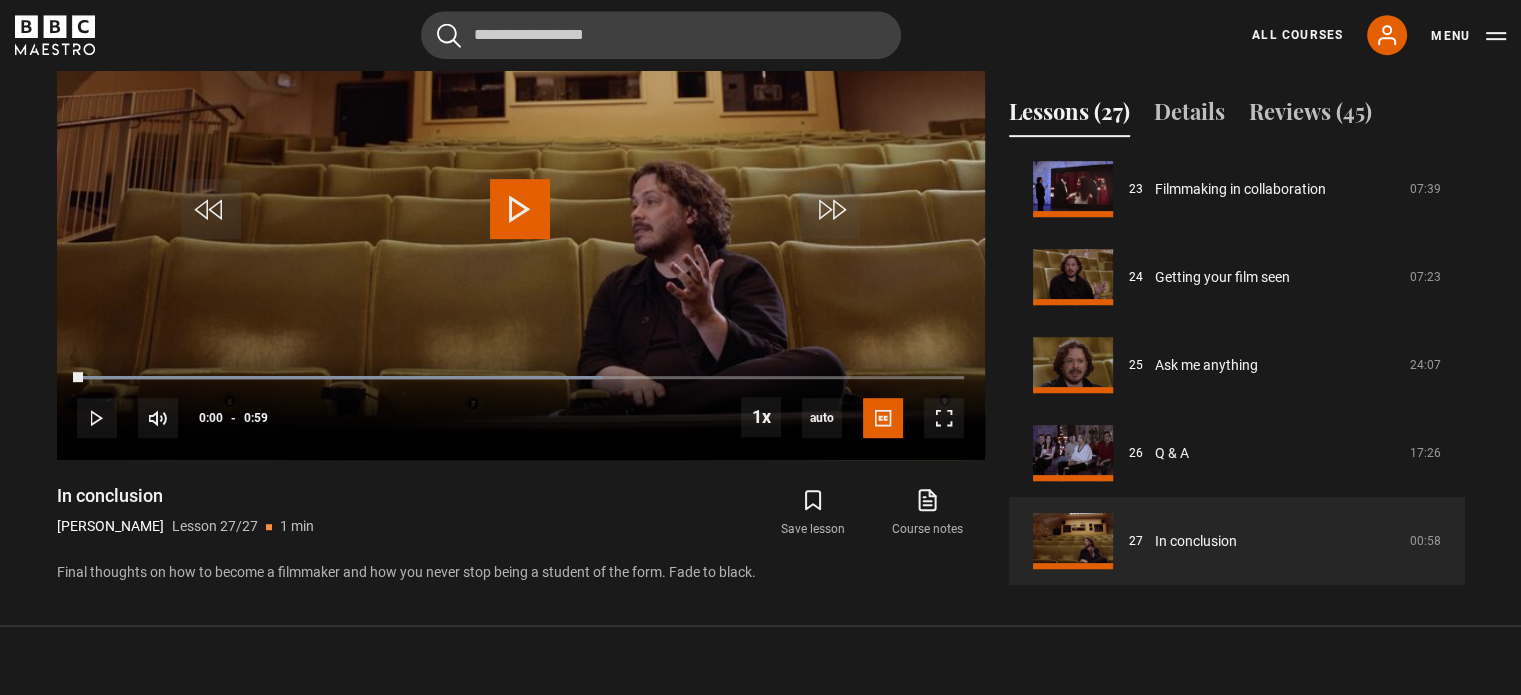 click 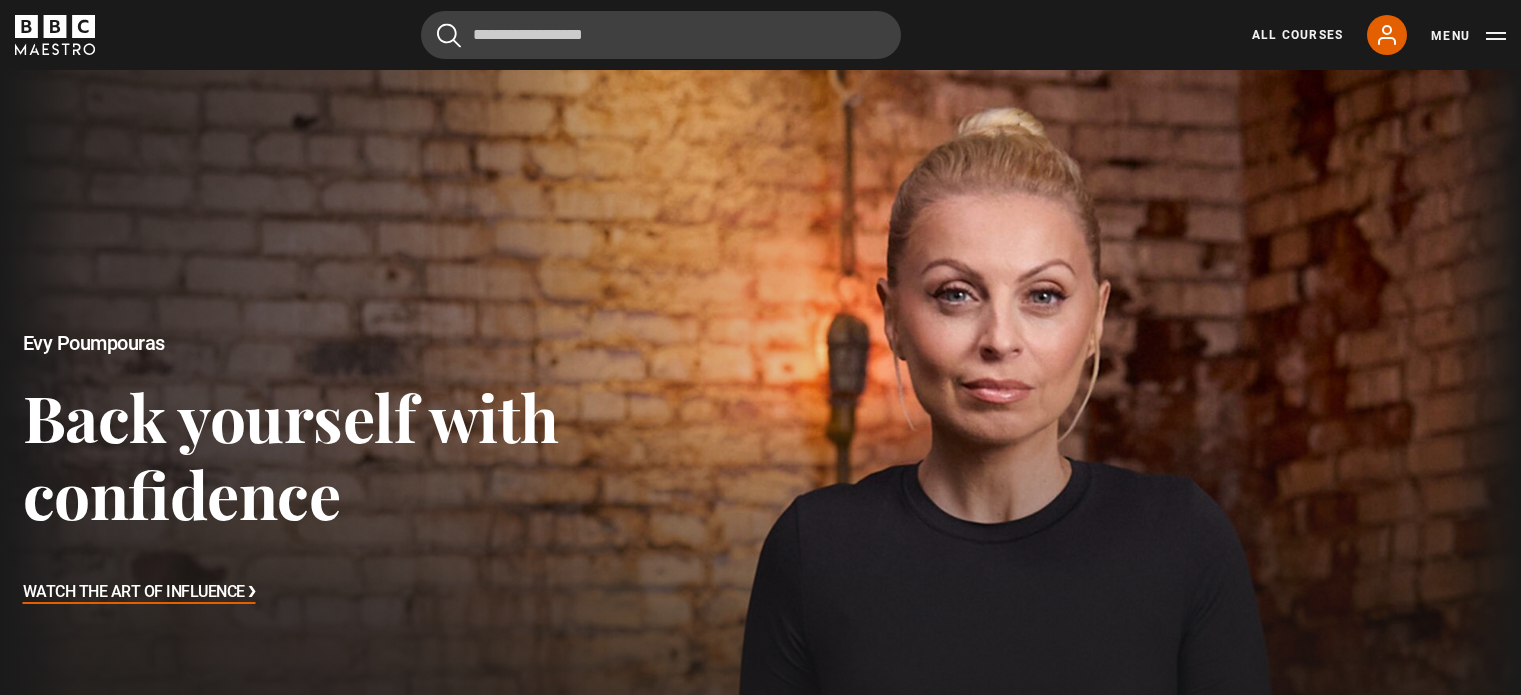 scroll, scrollTop: 812, scrollLeft: 0, axis: vertical 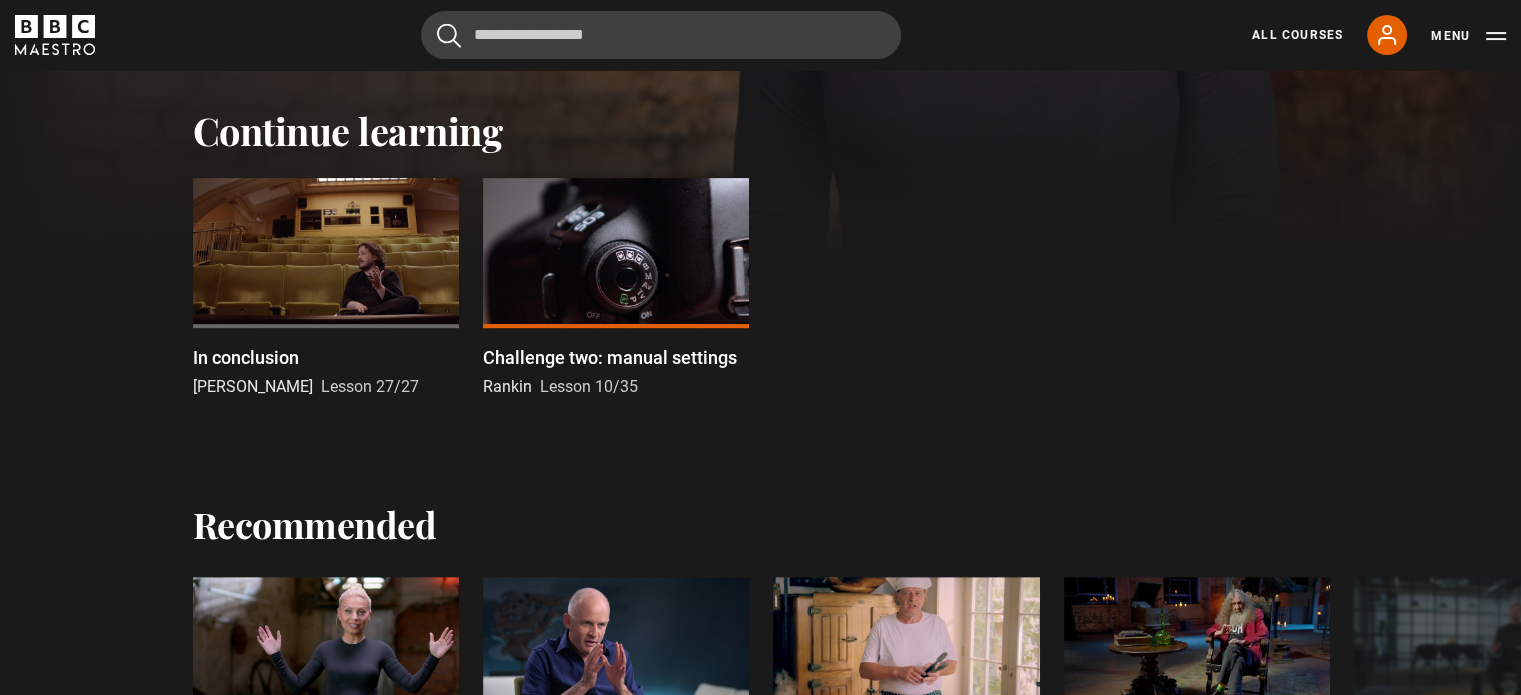 click on "In conclusion" at bounding box center (246, 357) 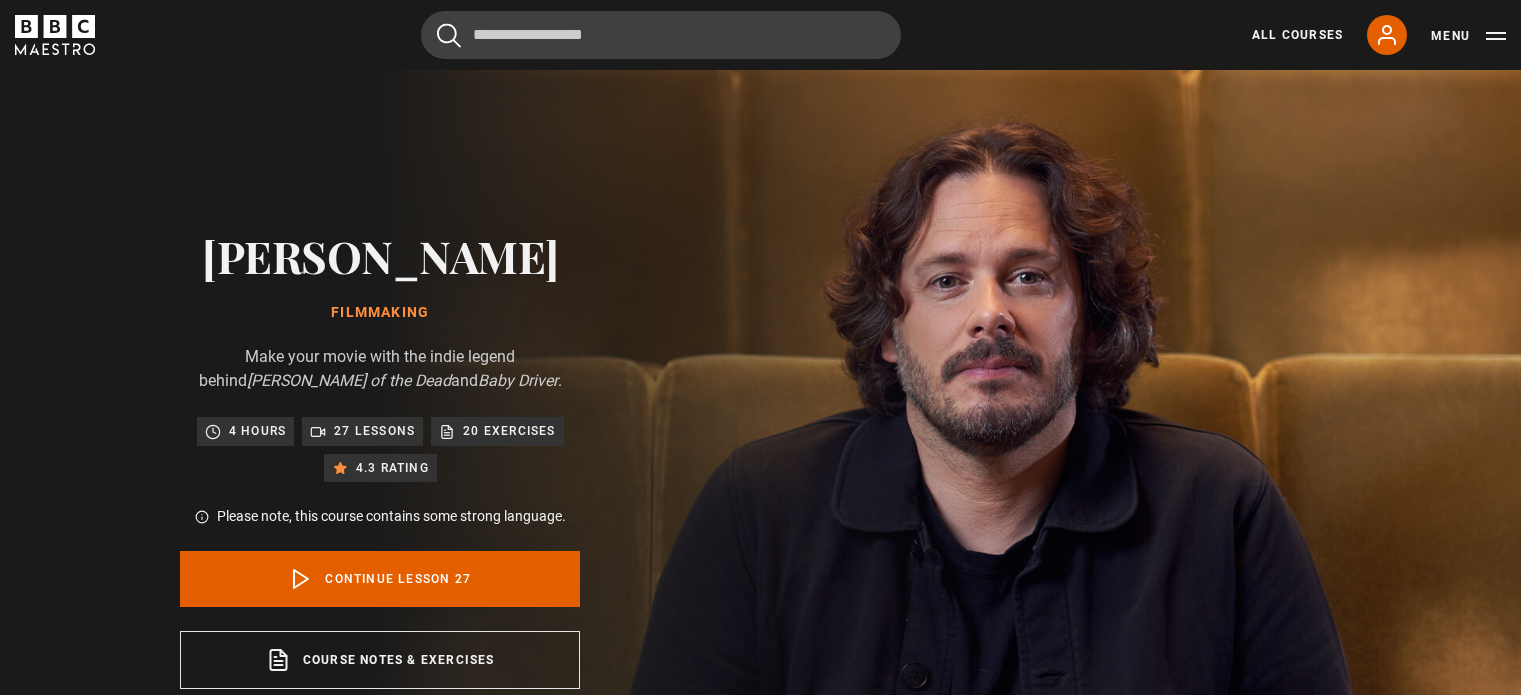 scroll, scrollTop: 1044, scrollLeft: 0, axis: vertical 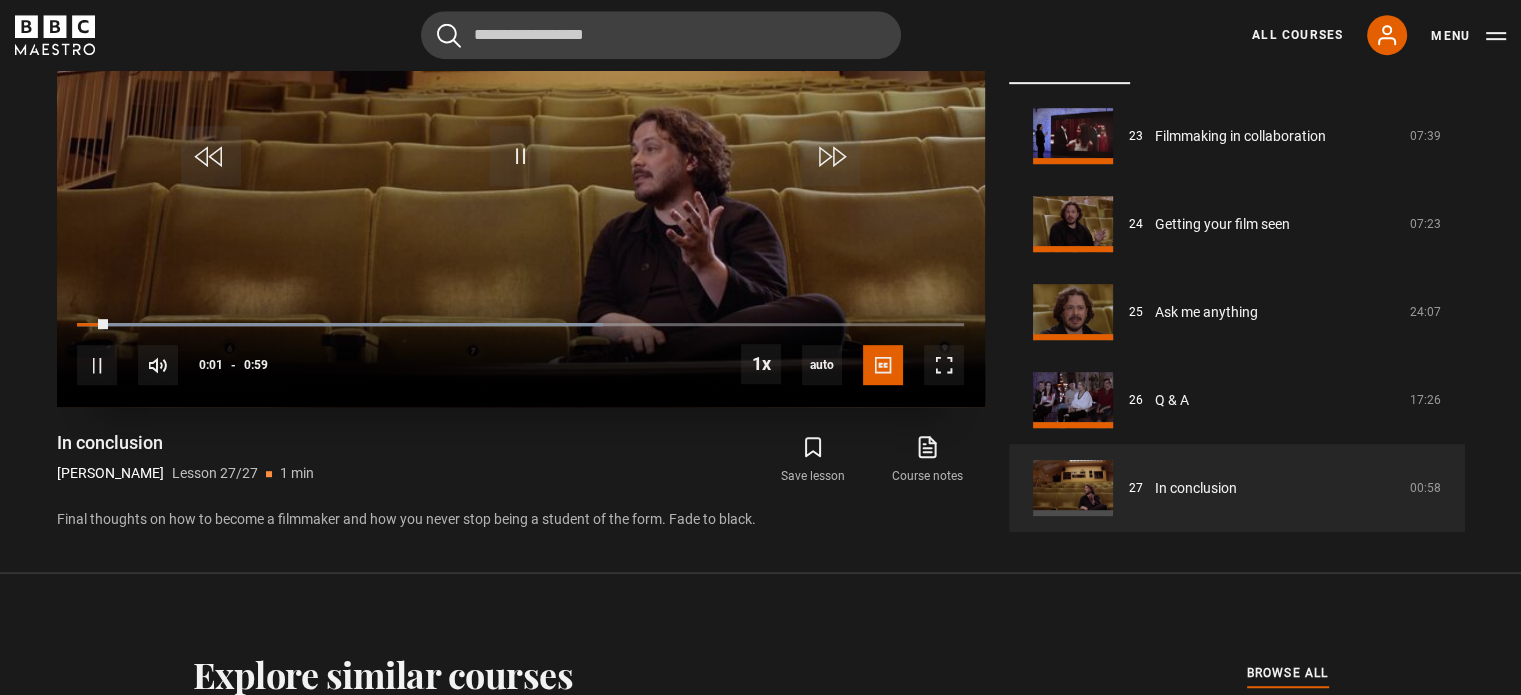 click on "10s Skip Back 10 seconds Pause 10s Skip Forward 10 seconds Loaded :  59.32% 0:42 0:02 Pause Mute Current Time  0:01 - Duration  0:59
Edgar Wright
Lesson 27
In conclusion
1x Playback Rate 2x 1.5x 1x , selected 0.5x auto Quality 360p 720p 1080p 2160p Auto , selected Captions captions off English  Captions , selected" at bounding box center (521, 352) 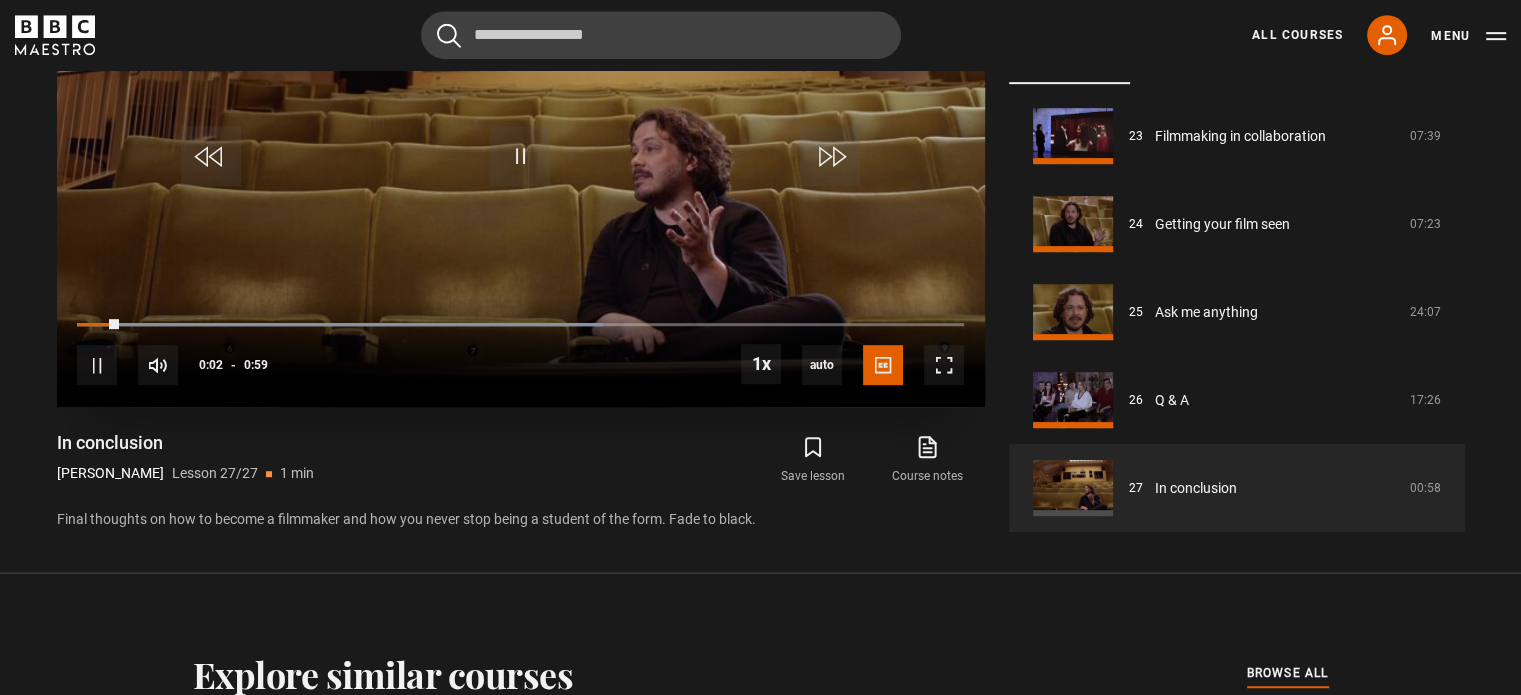click on "10s Skip Back 10 seconds Pause 10s Skip Forward 10 seconds Loaded :  59.32% 0:42 0:02 Pause Mute Current Time  0:02 - Duration  0:59
Edgar Wright
Lesson 27
In conclusion
1x Playback Rate 2x 1.5x 1x , selected 0.5x auto Quality 360p 720p 1080p 2160p Auto , selected Captions captions off English  Captions , selected" at bounding box center [521, 352] 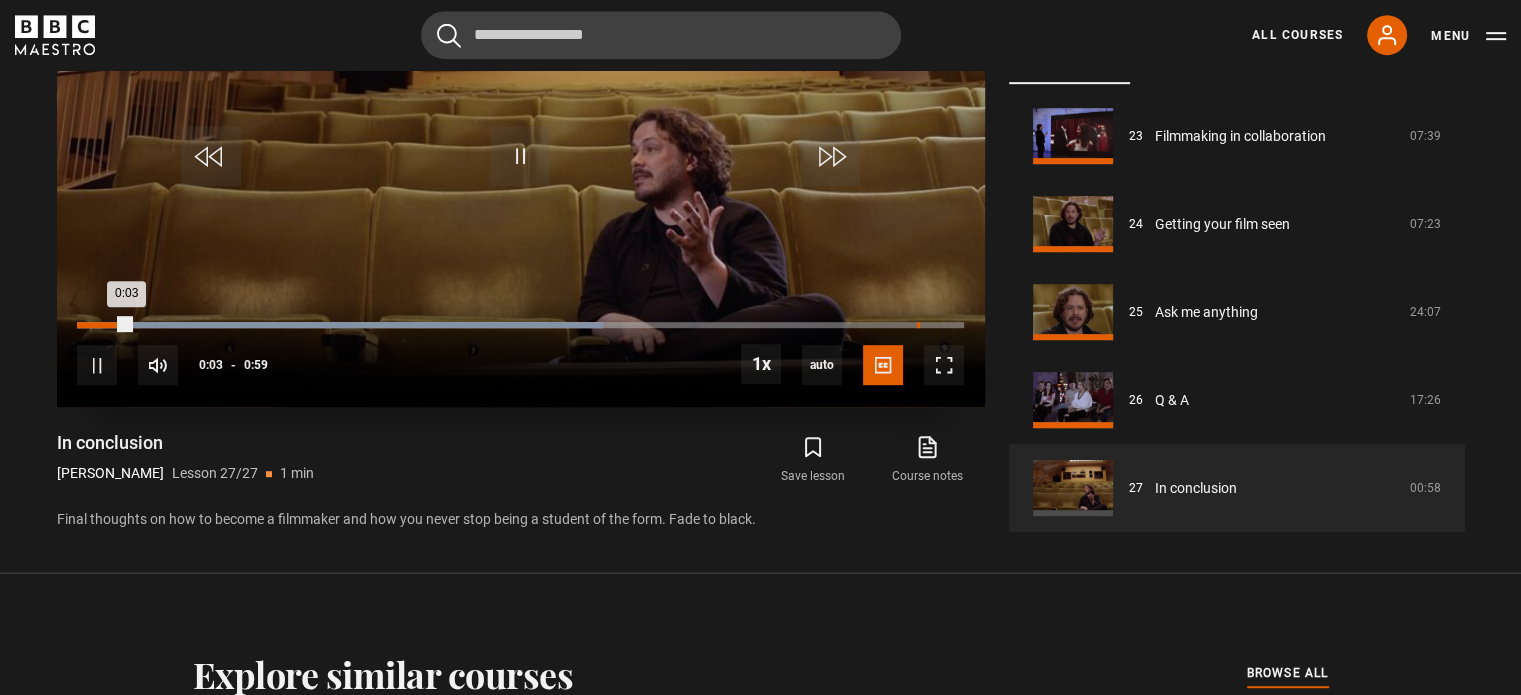 click on "Loaded :  59.32% 0:55 0:03" at bounding box center (520, 325) 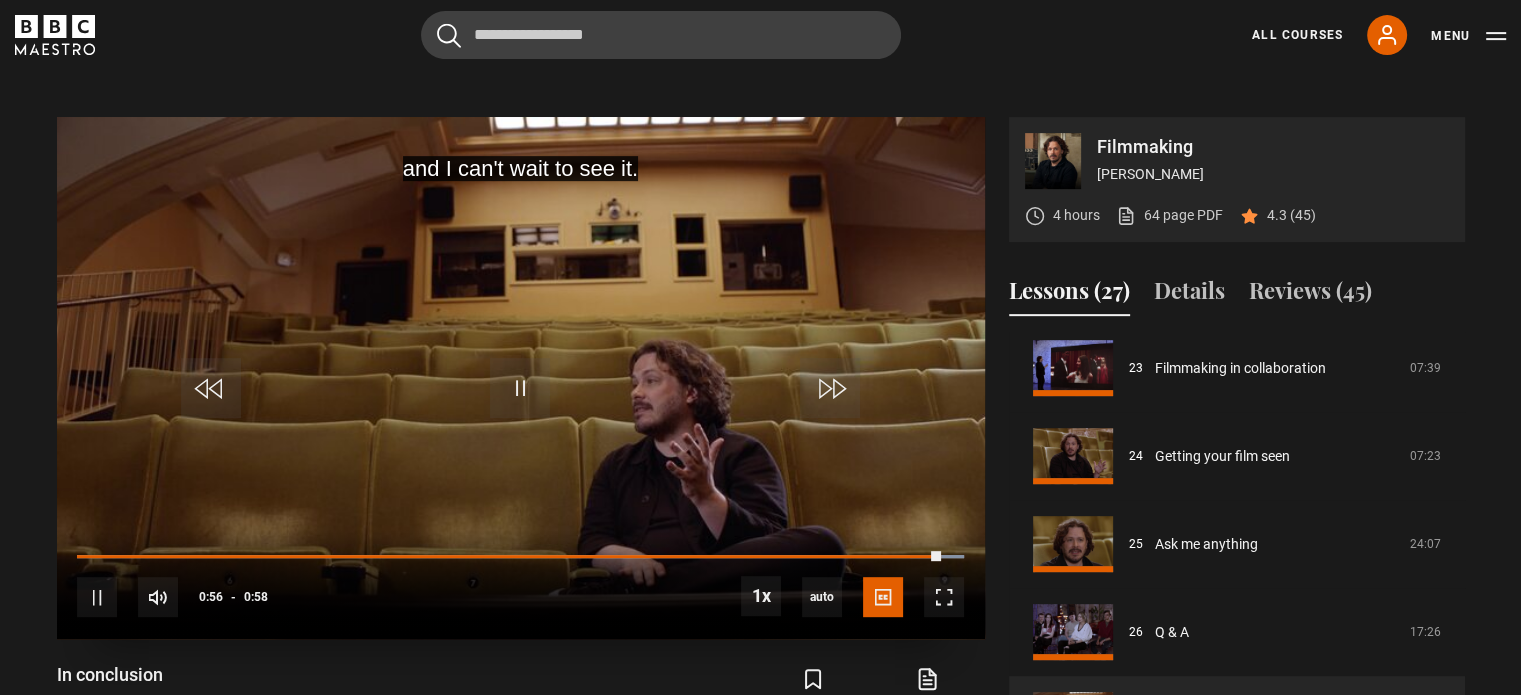 scroll, scrollTop: 809, scrollLeft: 0, axis: vertical 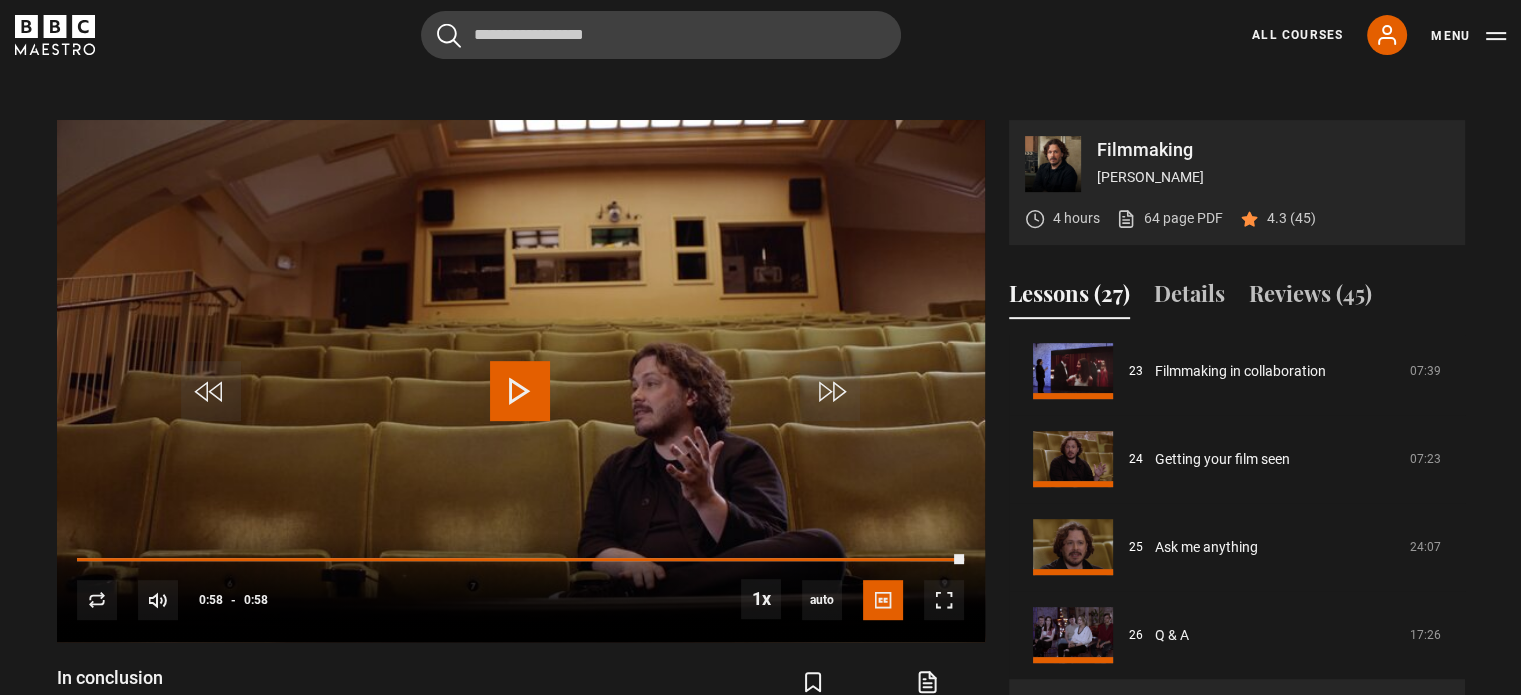 click 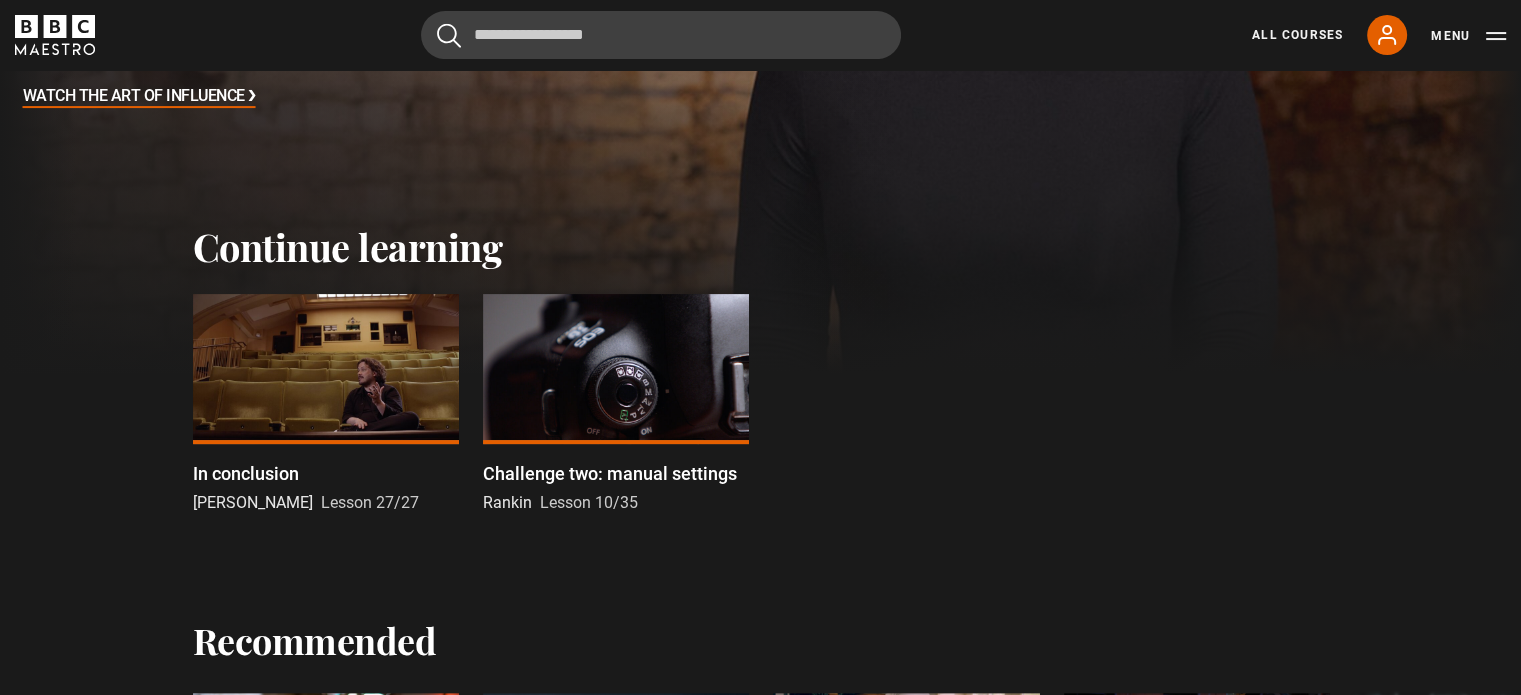 scroll, scrollTop: 0, scrollLeft: 0, axis: both 